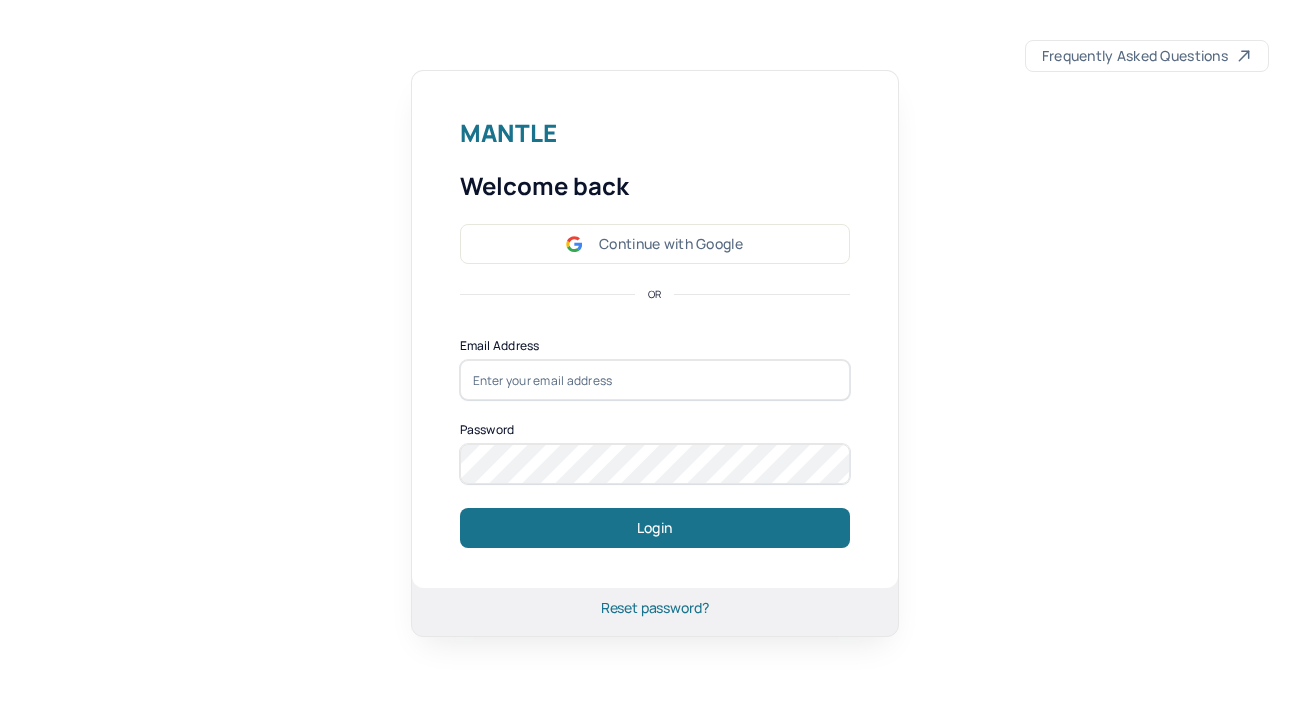 scroll, scrollTop: 0, scrollLeft: 0, axis: both 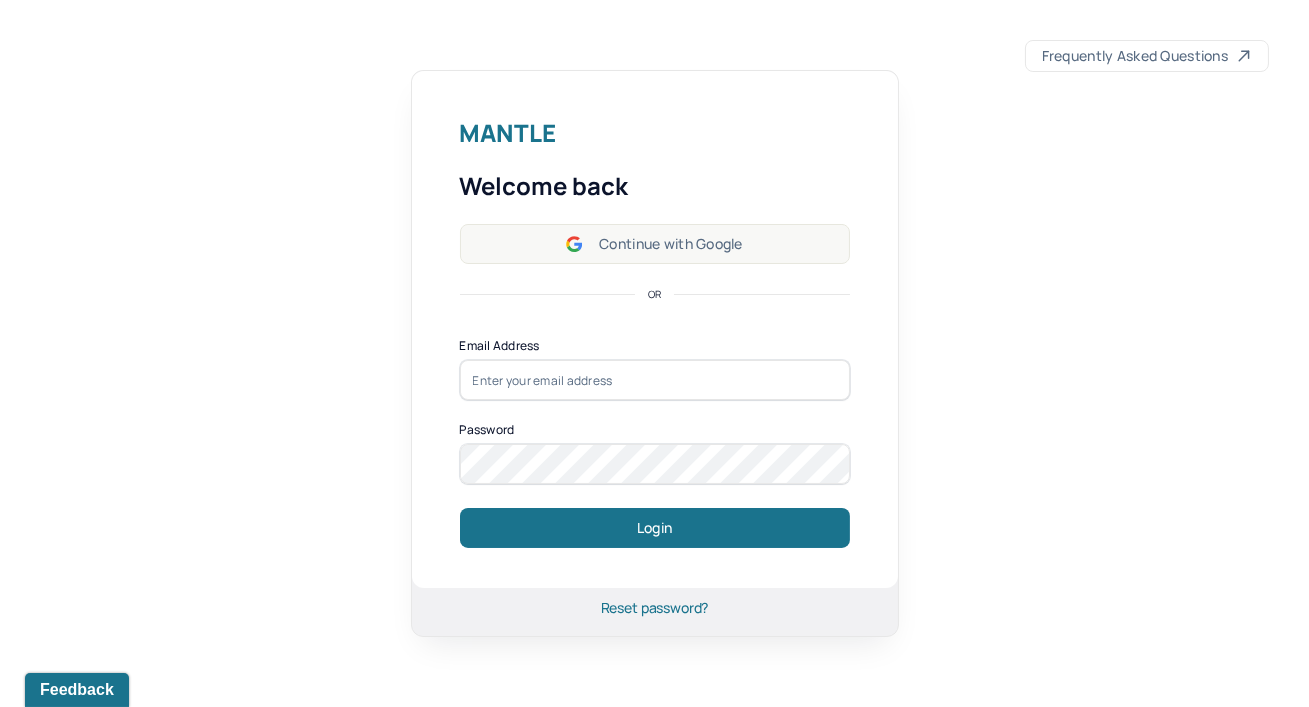 click on "Continue with Google" at bounding box center (655, 244) 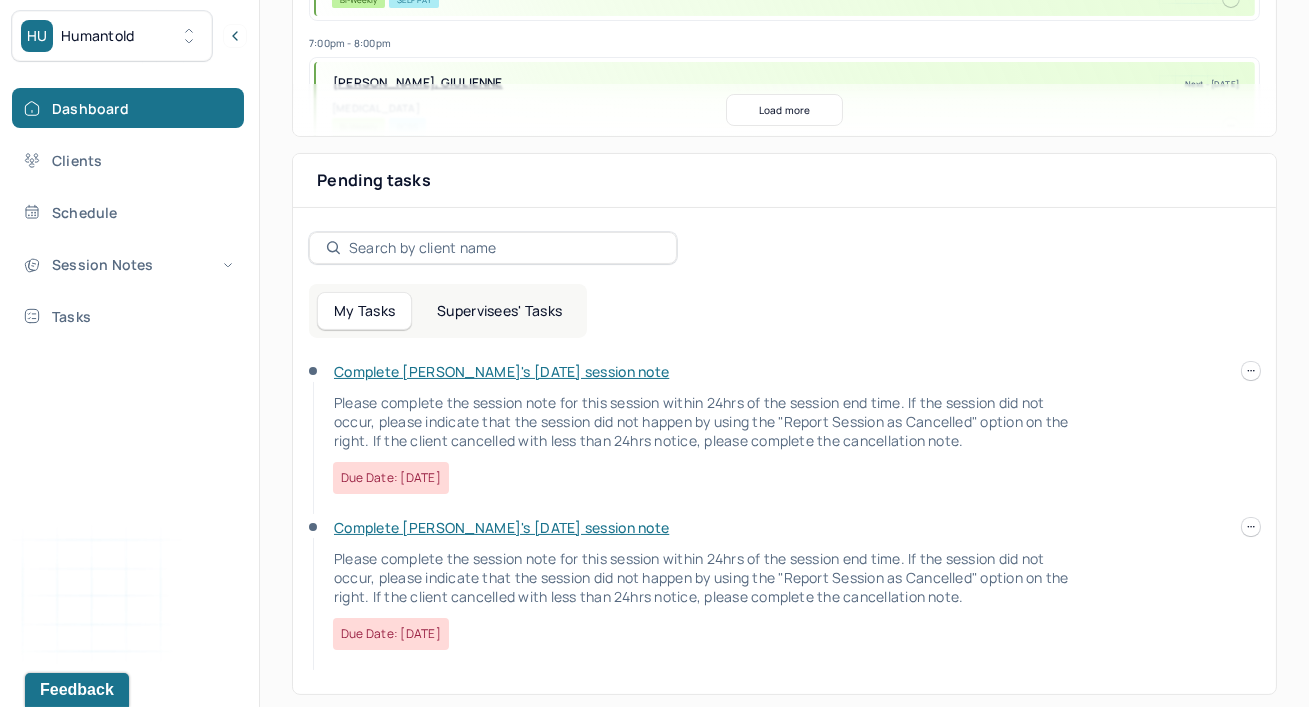 scroll, scrollTop: 597, scrollLeft: 0, axis: vertical 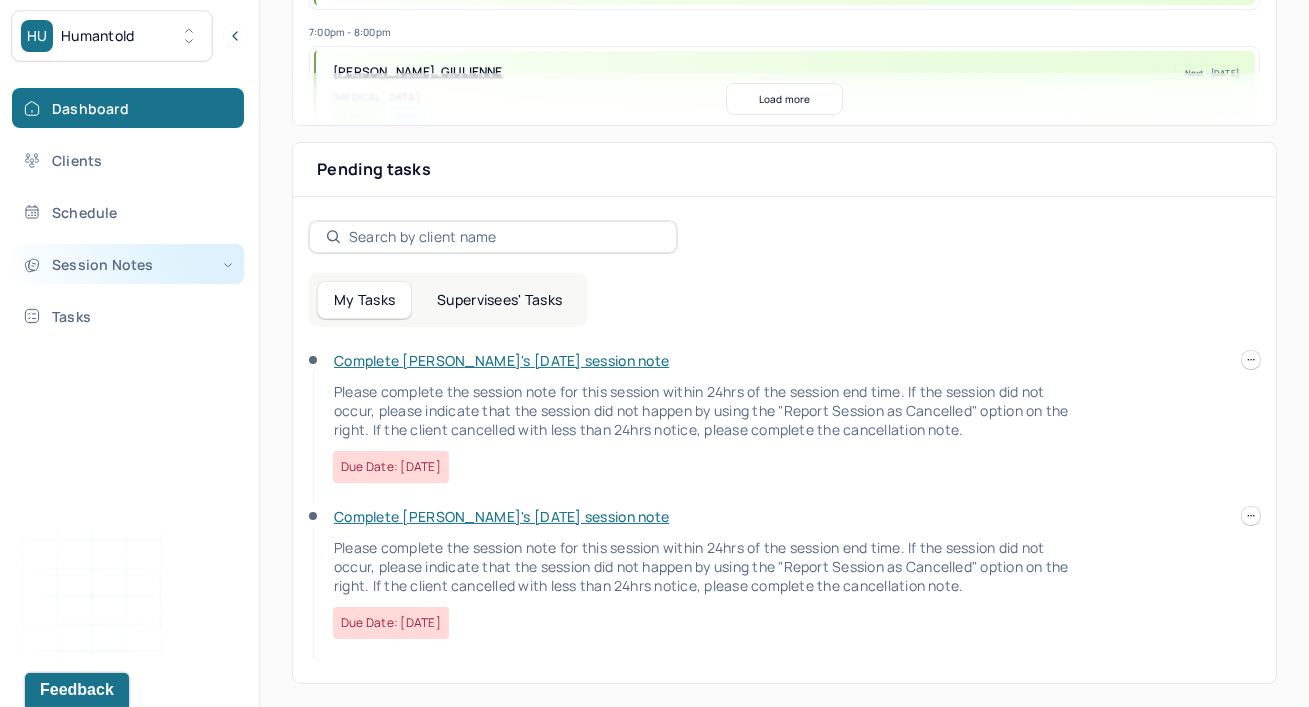 click on "Session Notes" at bounding box center (128, 264) 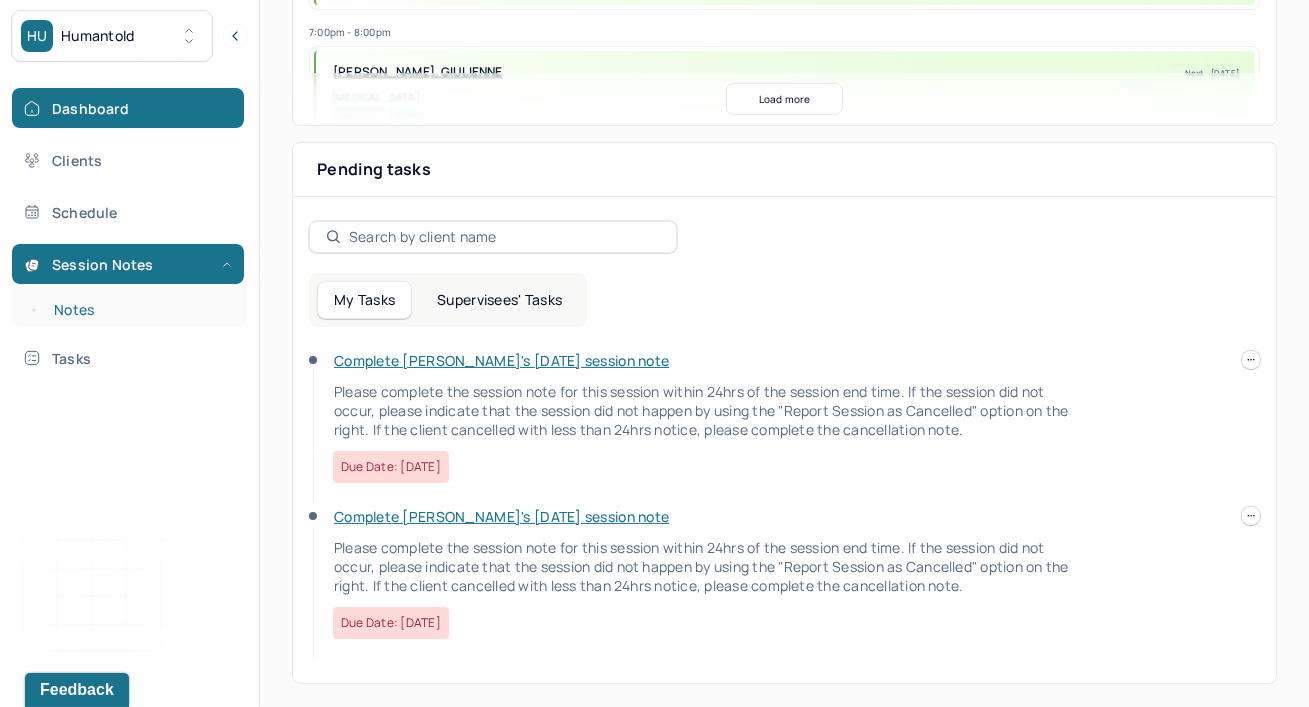 click on "Notes" at bounding box center [139, 310] 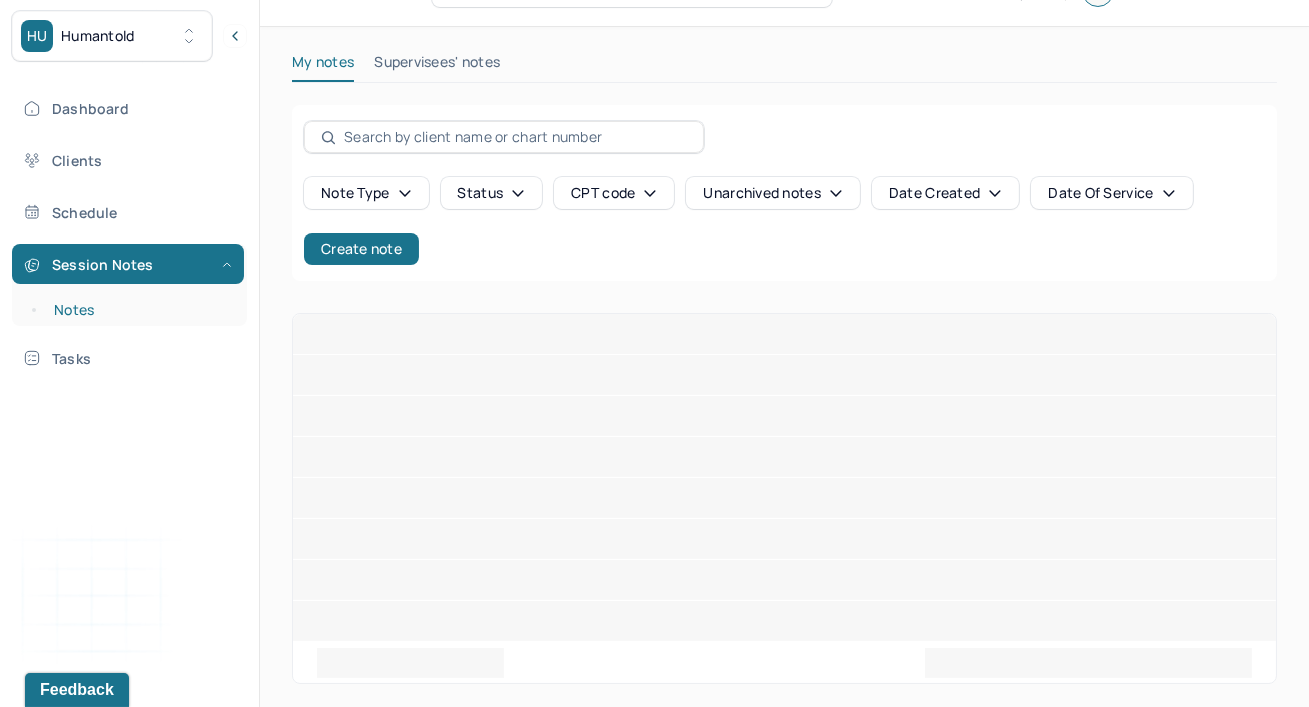 scroll, scrollTop: 0, scrollLeft: 0, axis: both 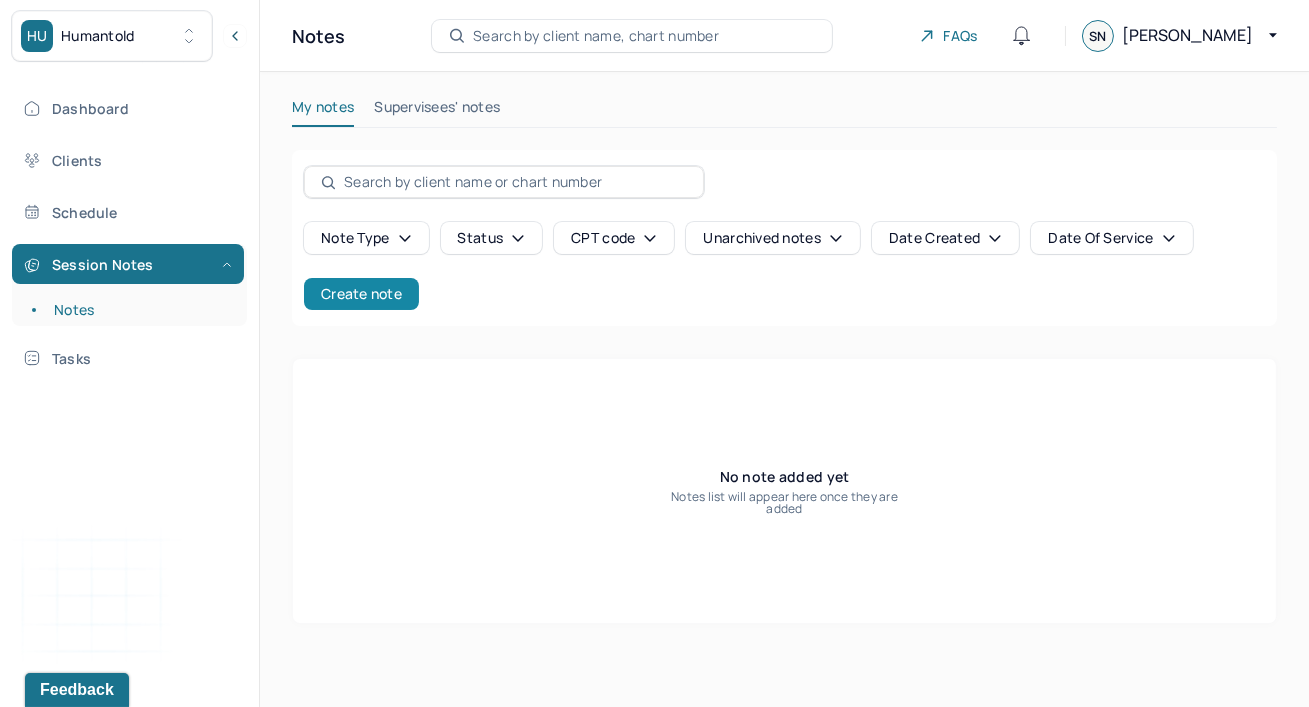 click on "Create note" at bounding box center (361, 294) 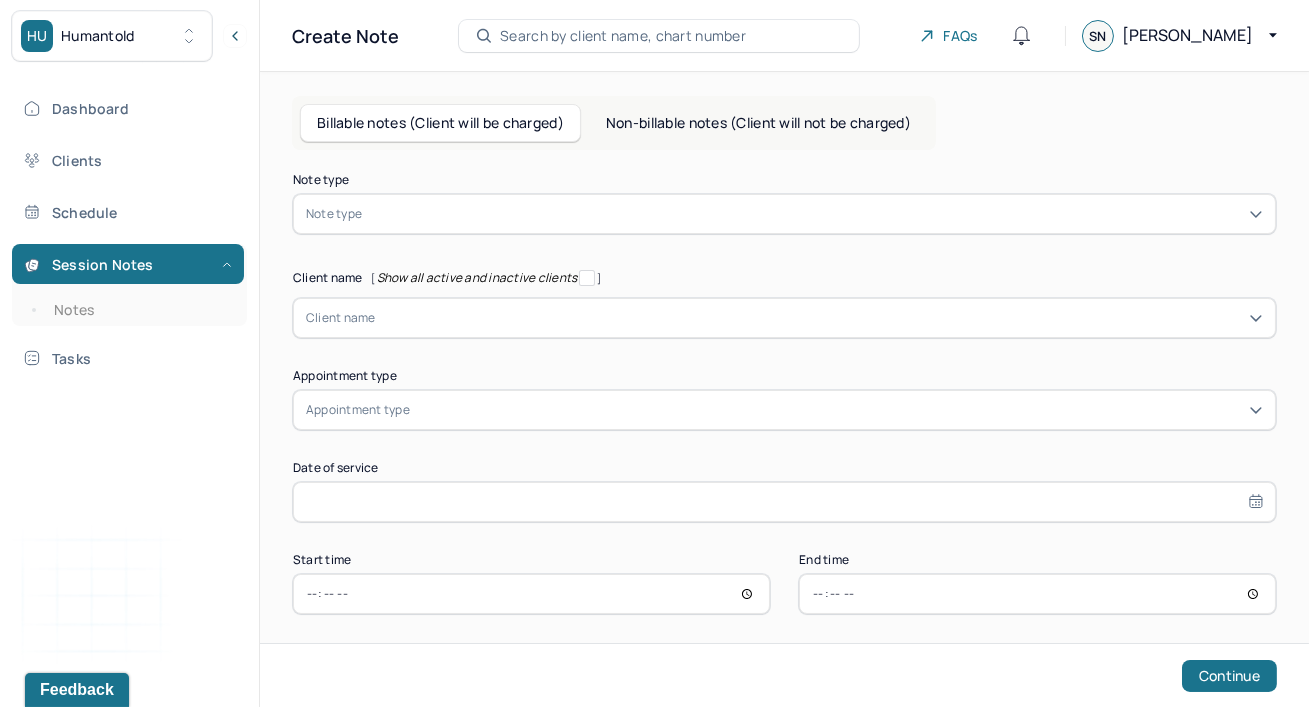click on "Notes" at bounding box center [129, 310] 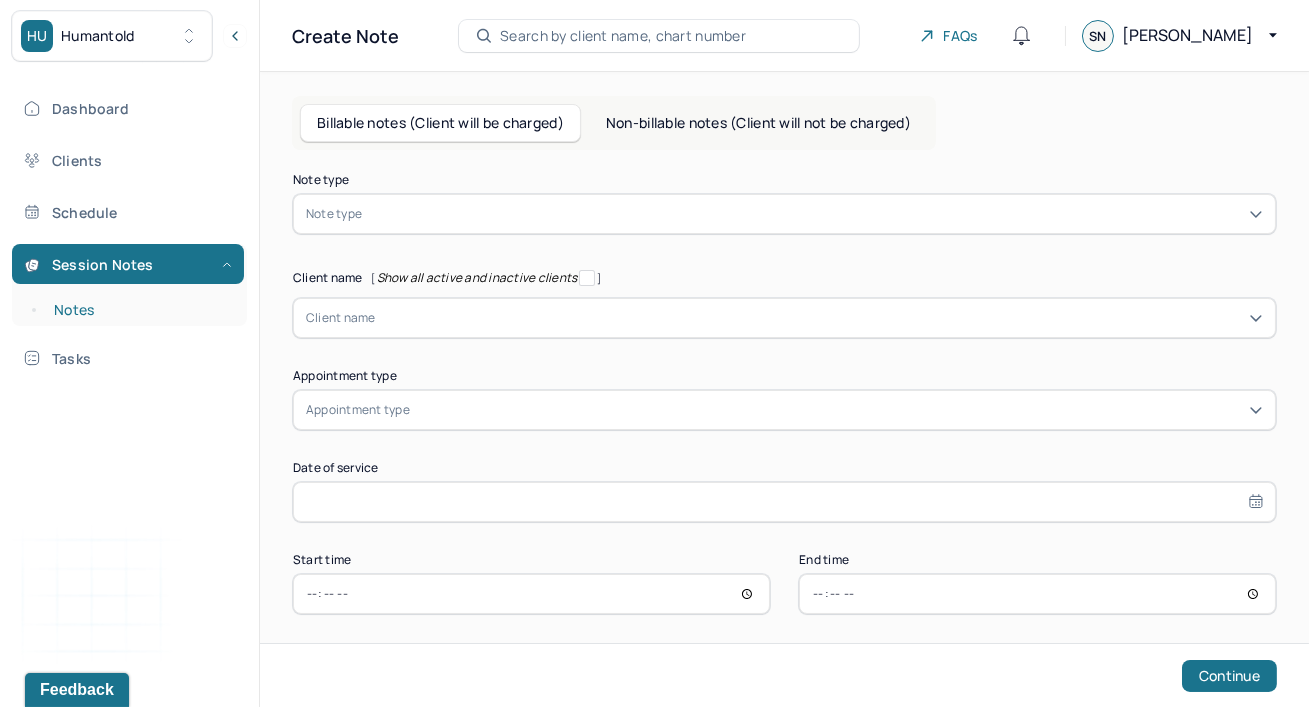 click on "Notes" at bounding box center [139, 310] 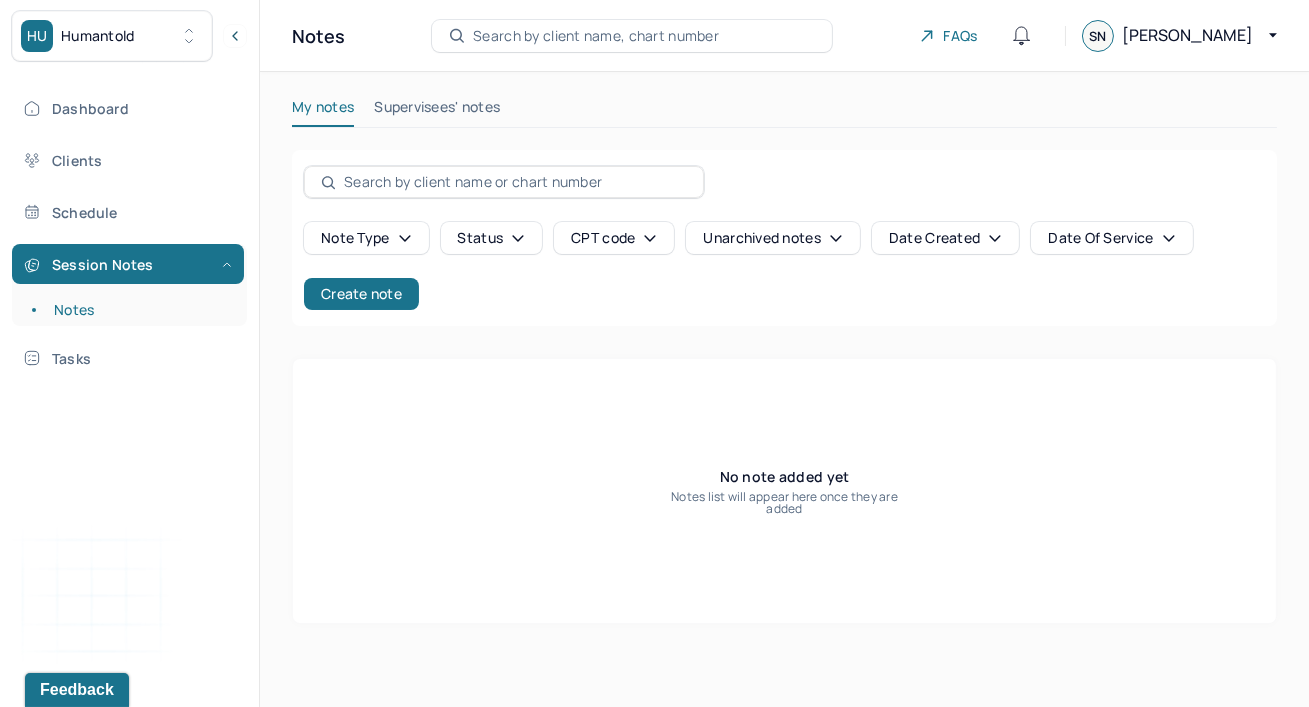 click on "Status" at bounding box center (492, 238) 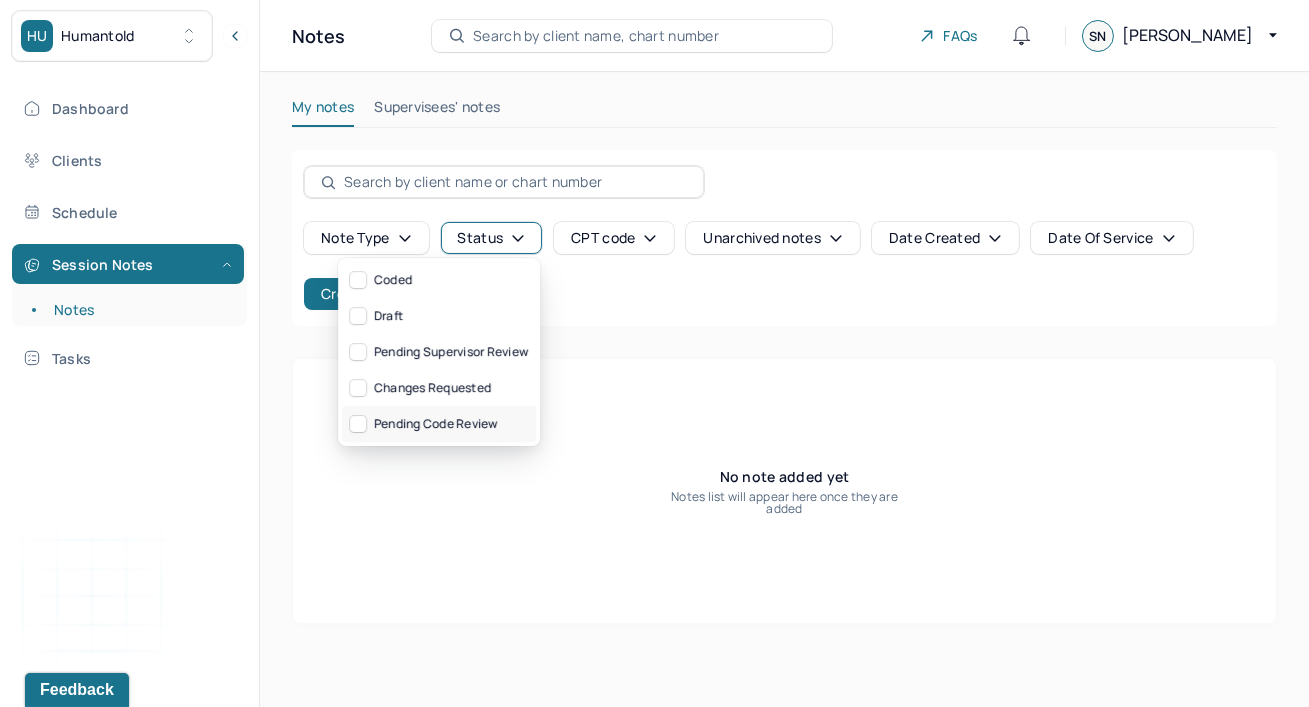click on "Pending code review" at bounding box center (439, 424) 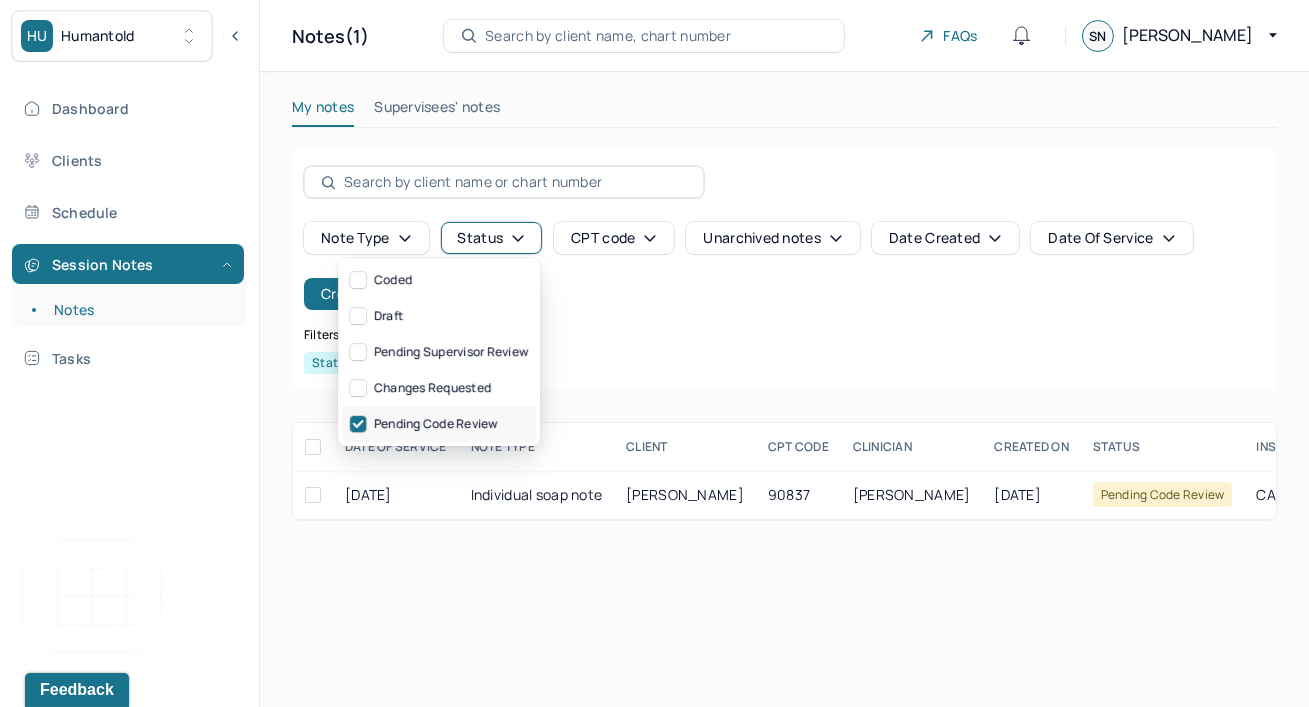 click 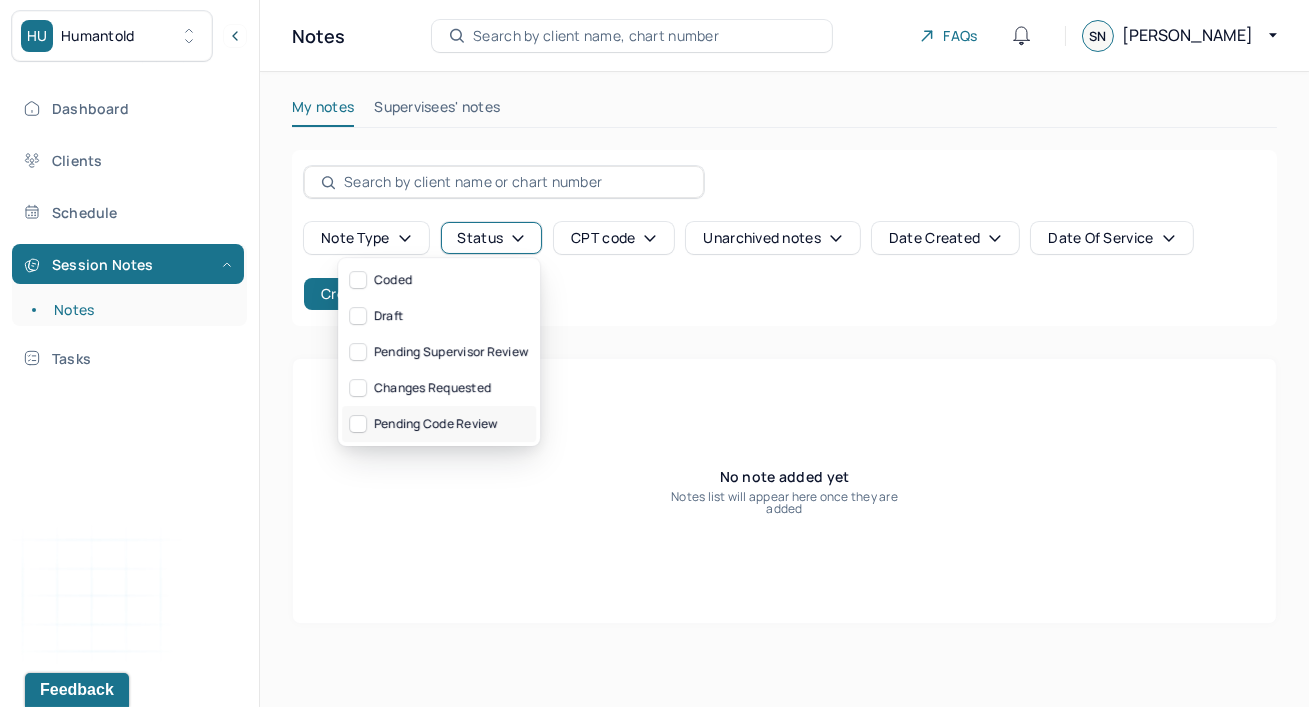 click 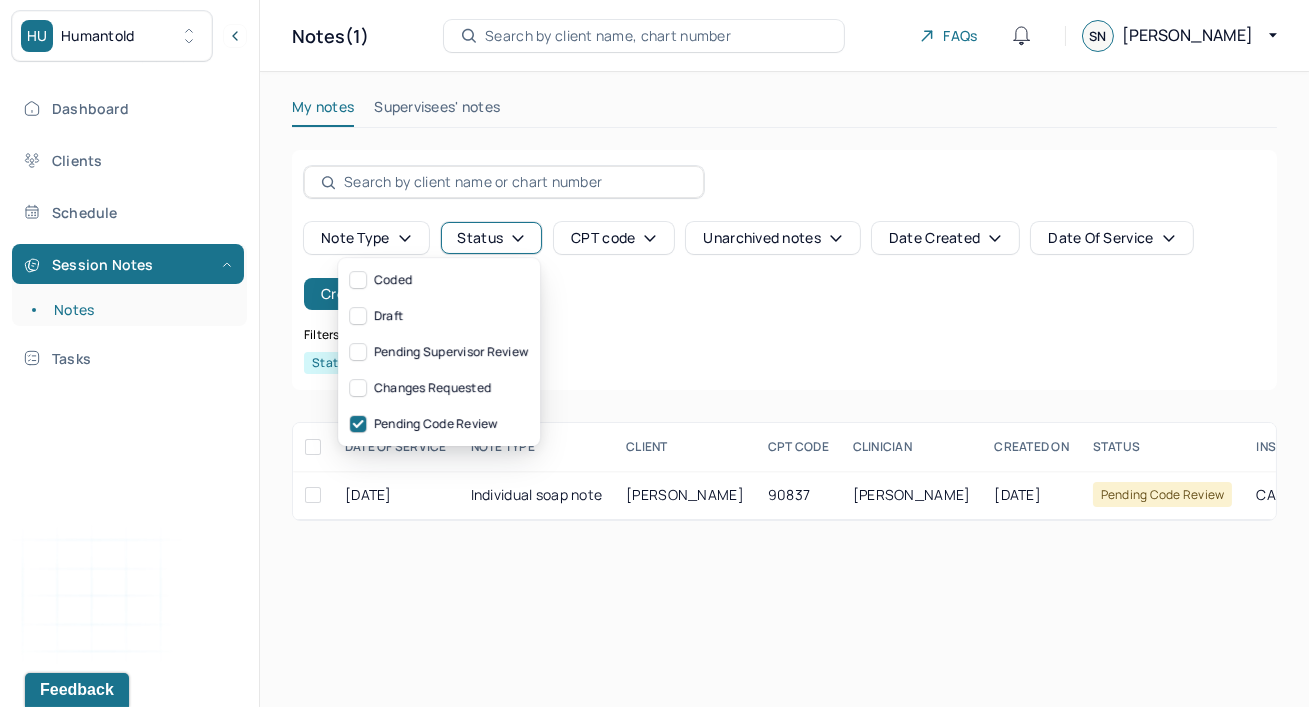 click on "Dashboard Clients Schedule Session Notes Notes Tasks SN [PERSON_NAME] provider   Logout" at bounding box center [129, 374] 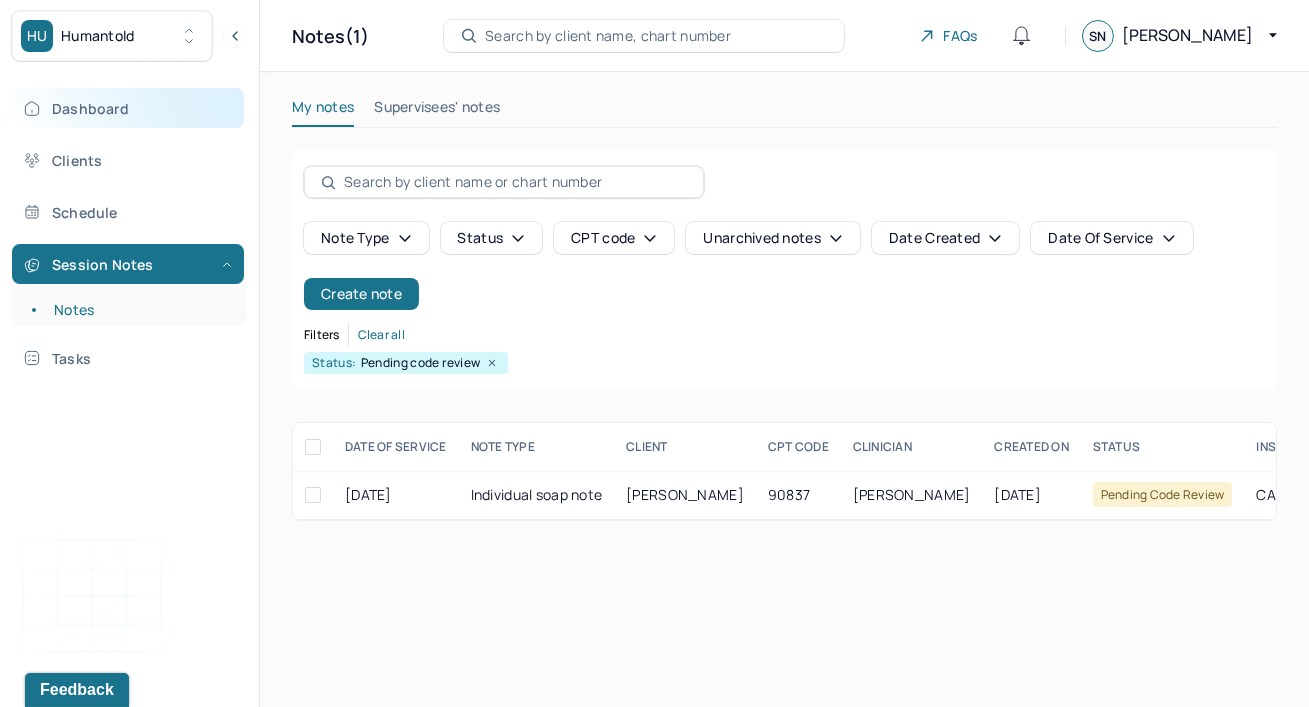 click on "Dashboard" at bounding box center [128, 108] 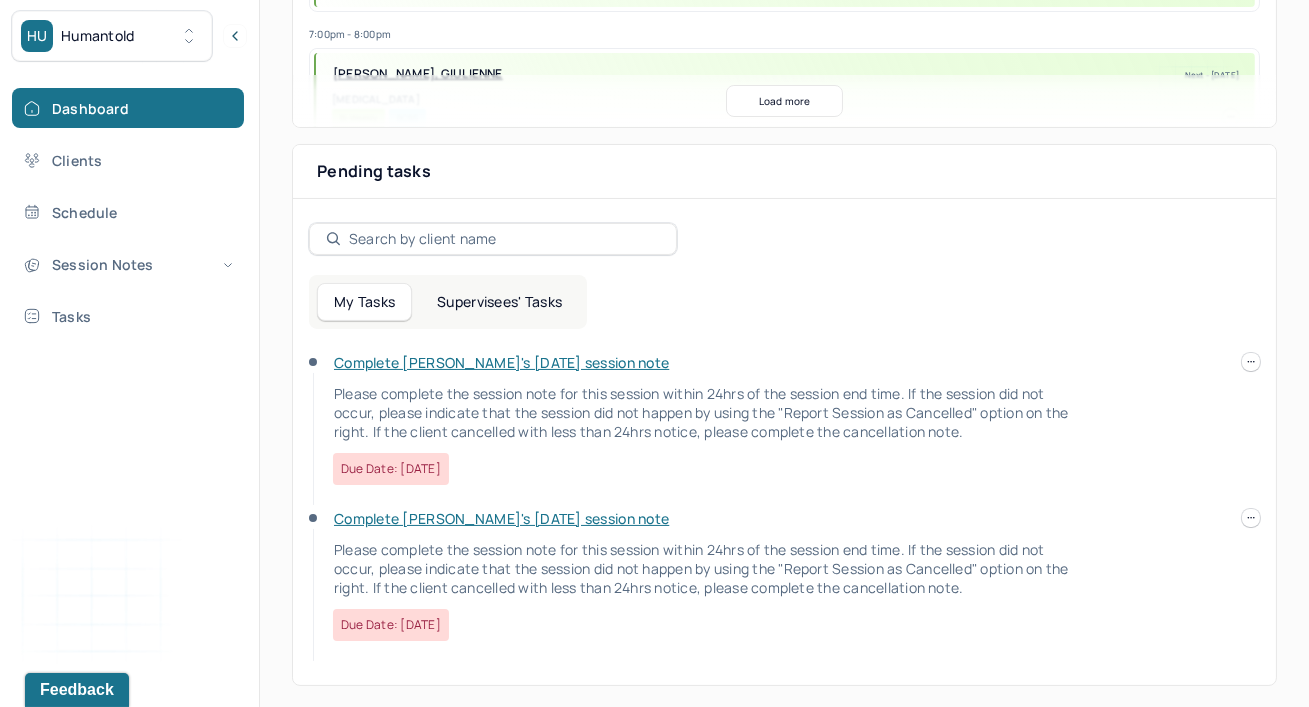 scroll, scrollTop: 597, scrollLeft: 0, axis: vertical 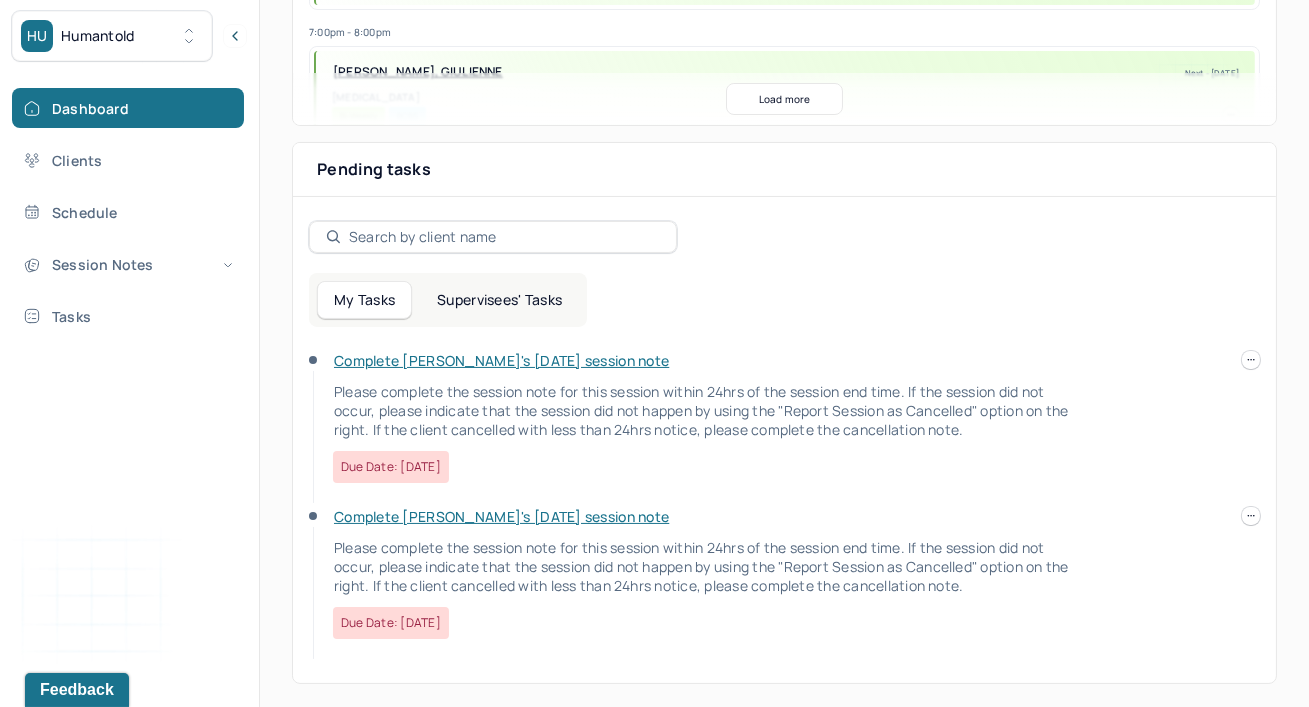 click on "HU Humantold       Dashboard Clients Schedule Session Notes Tasks SN [PERSON_NAME] provider   Logout   Search by client name, chart number     FAQs     SN Shamara Let’s get you started 🚀 You can manage your caseload and availability here   this week   SESSIONS SCHEDULED 3 COMPLETED NOTES 1 LATE NOTES 0 My Schedule View caseload 12:00pm - 1:00pm   [PERSON_NAME], MIDISA   Next - [DATE] Individual therapy Bi-Weekly Self Pay     7:00pm - 8:00pm   BARTOLOME, GIULIENNE   Next - [DATE] [MEDICAL_DATA] Bi-Weekly BCBS     6:00pm - 7:00pm   [PERSON_NAME]   Next - [DATE] Individual therapy Bi-Weekly CARE     6:00pm - 7:00pm   [PERSON_NAME], [PERSON_NAME]   Next - [DATE] Individual therapy Bi-Weekly CARE     7:00pm - 8:00pm   RAM, [PERSON_NAME]   Next - [DATE] Individual therapy Bi-Weekly CARE     6:30pm - 7:30pm   [PERSON_NAME]   Next - [DATE] Individual therapy Bi-Weekly CARE     7:30pm - 8:30pm   [PERSON_NAME] [PERSON_NAME][GEOGRAPHIC_DATA]   Next - [DATE] Individual therapy Bi-Weekly CARE       [PERSON_NAME]" at bounding box center (654, 55) 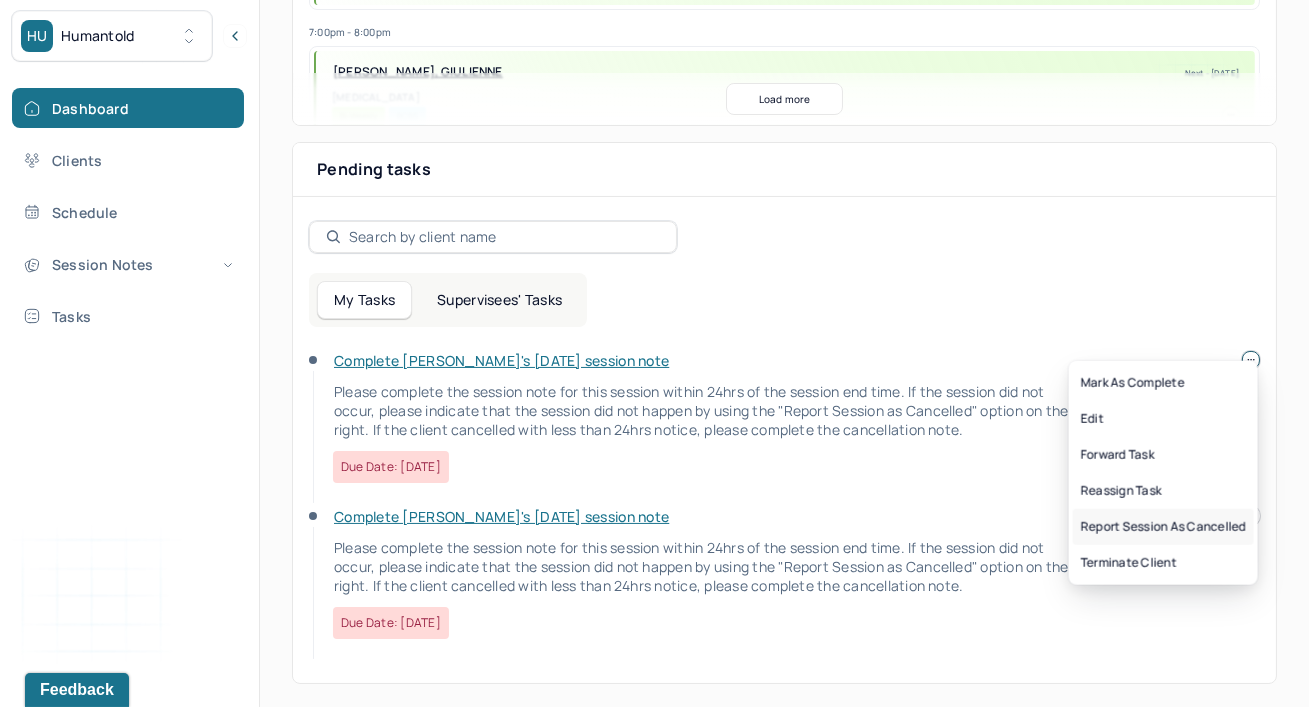 click on "Report session as cancelled" at bounding box center [1163, 527] 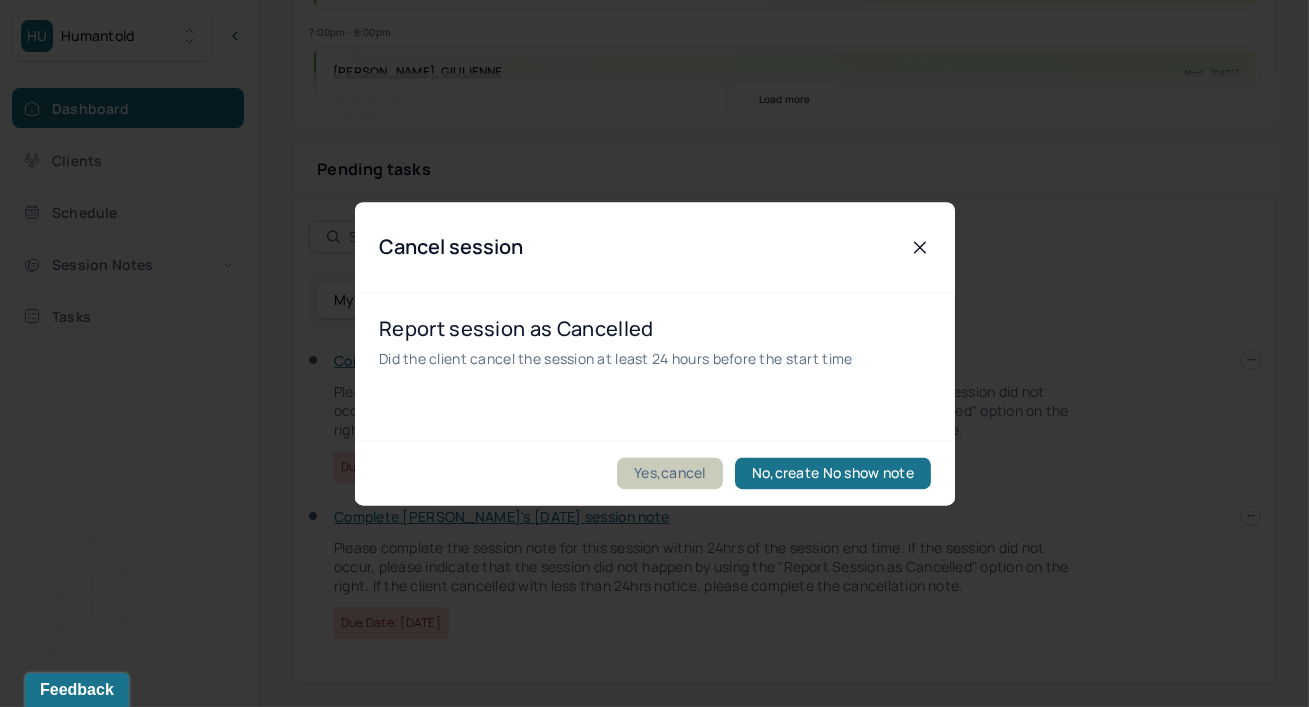 click on "Yes,cancel" at bounding box center [670, 473] 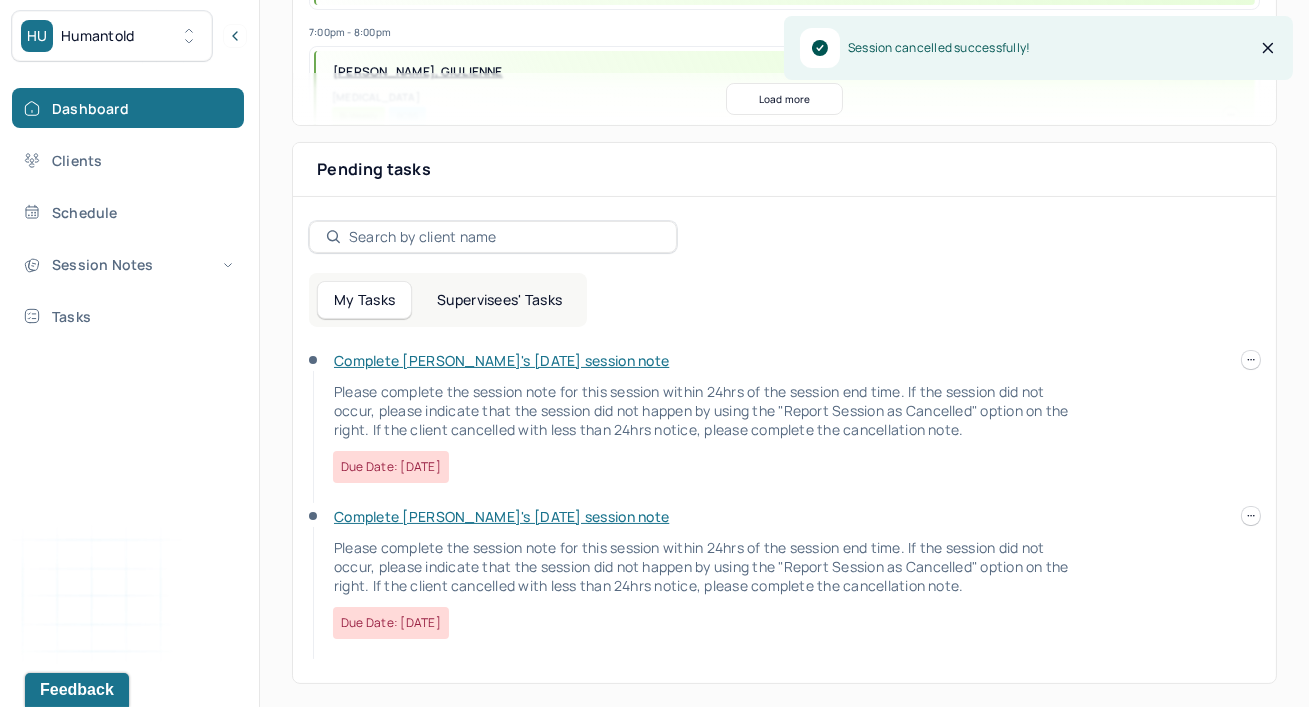 scroll, scrollTop: 440, scrollLeft: 0, axis: vertical 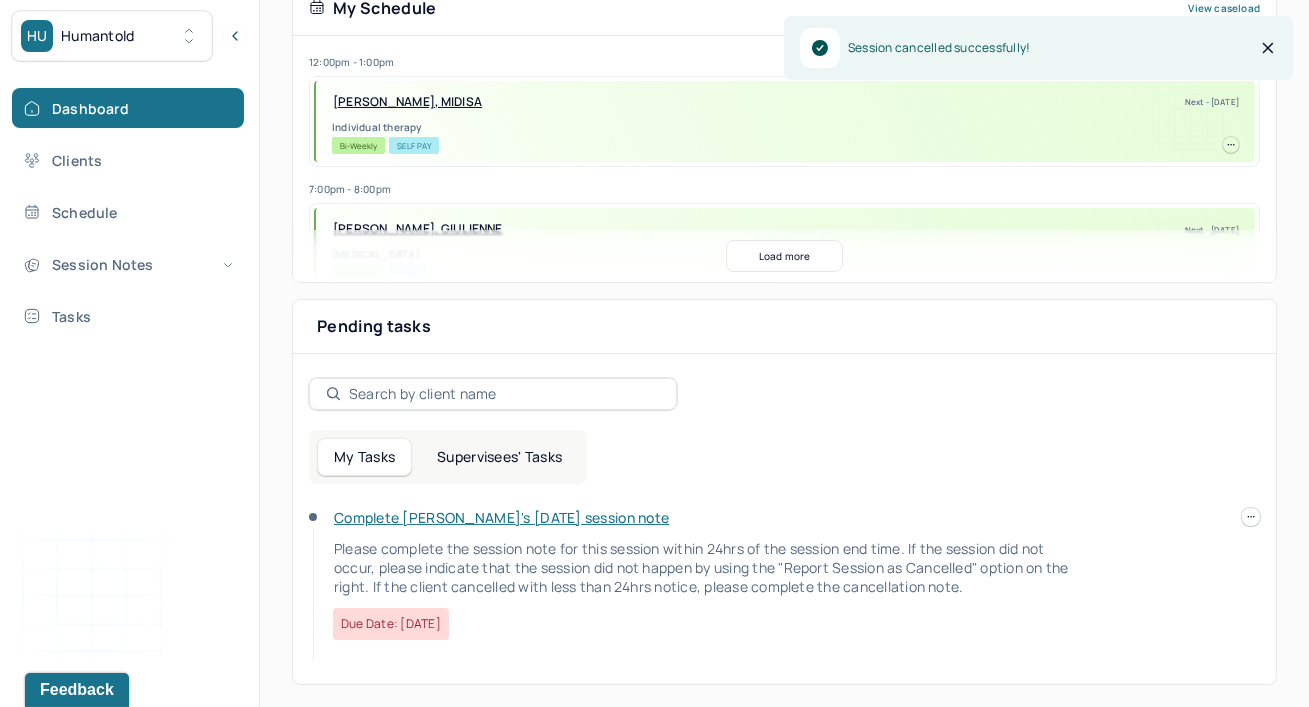 click on "Complete [PERSON_NAME]'s [DATE] session note" at bounding box center [501, 517] 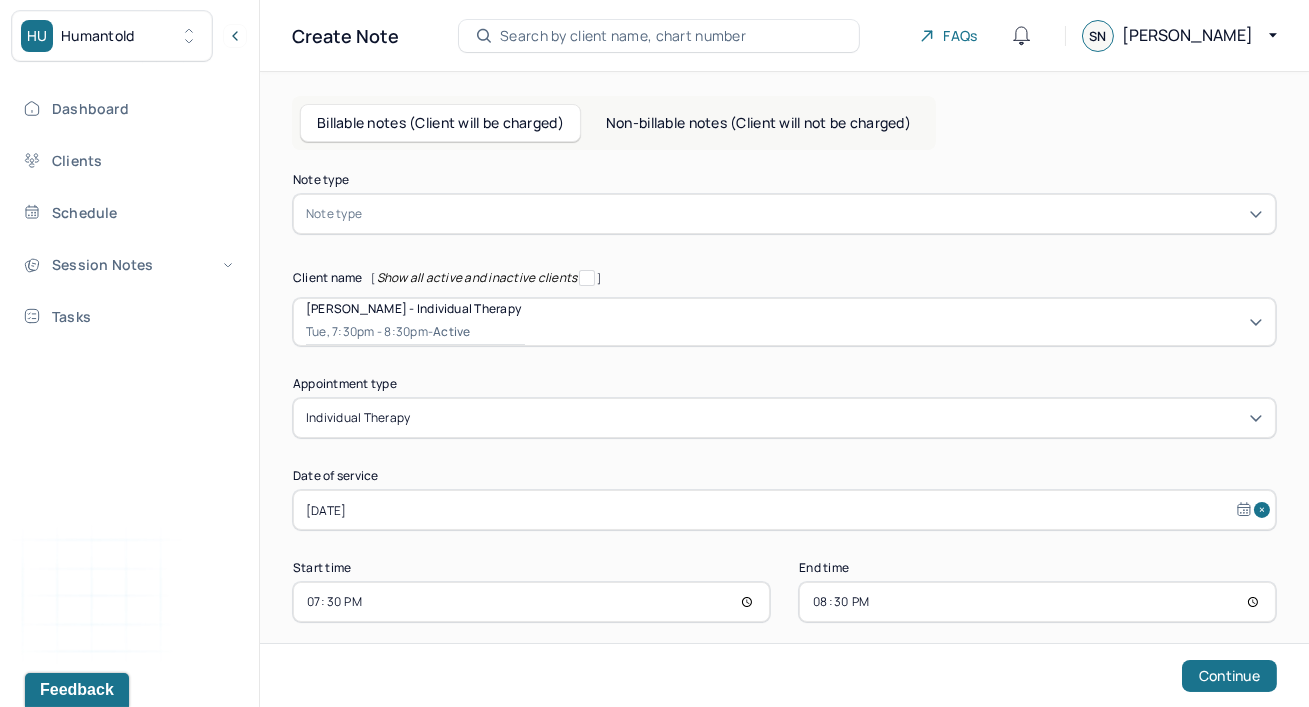 click at bounding box center (814, 214) 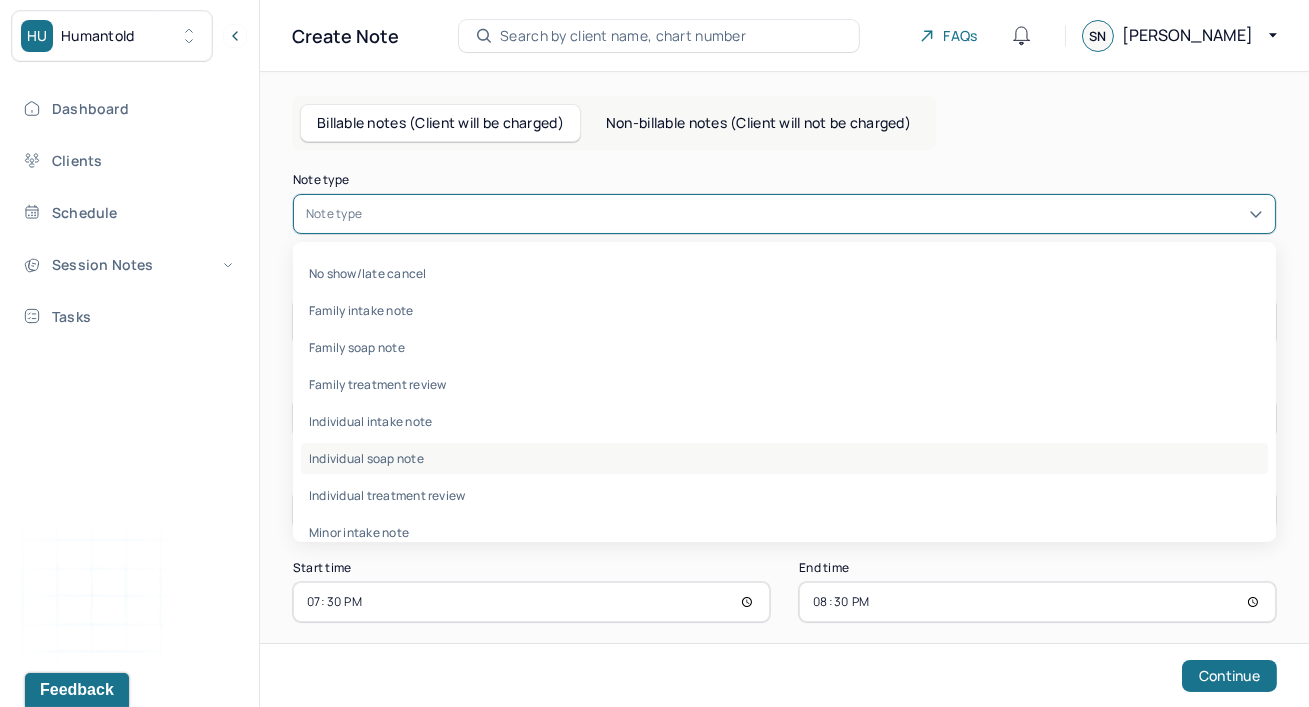 click on "Individual soap note" at bounding box center (784, 458) 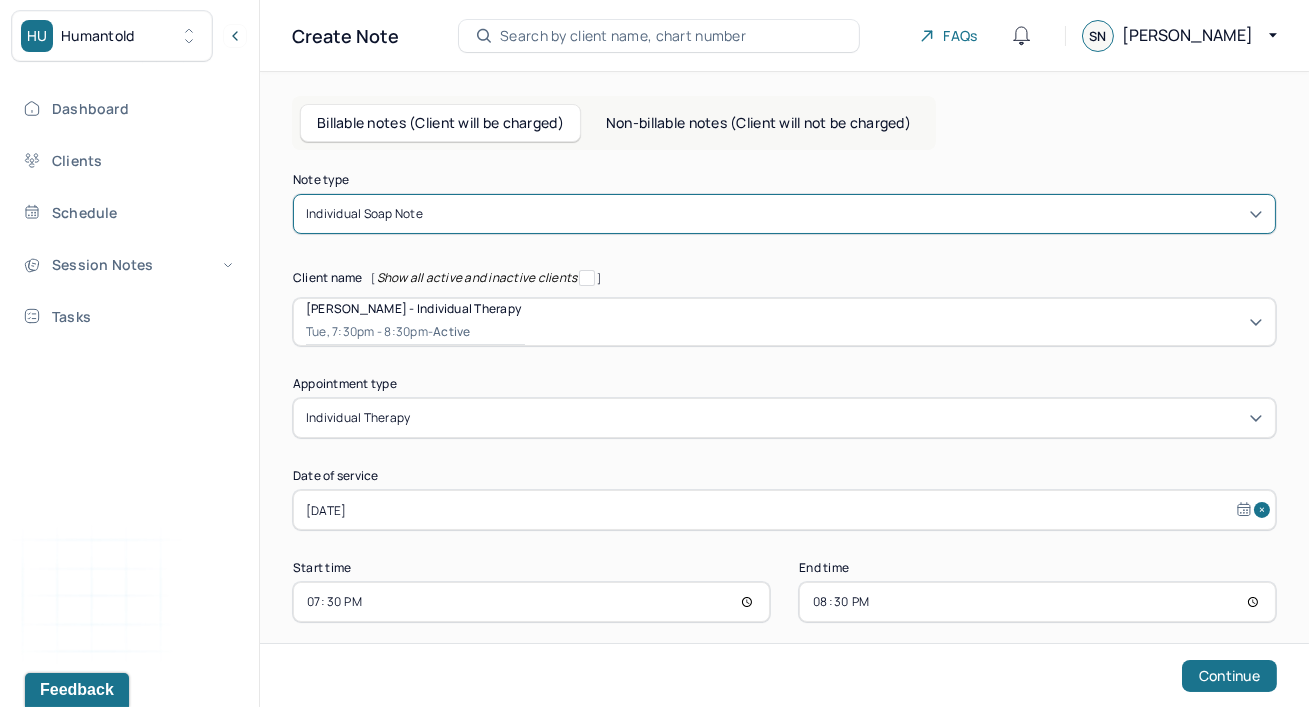 click on "20:30" at bounding box center [1037, 602] 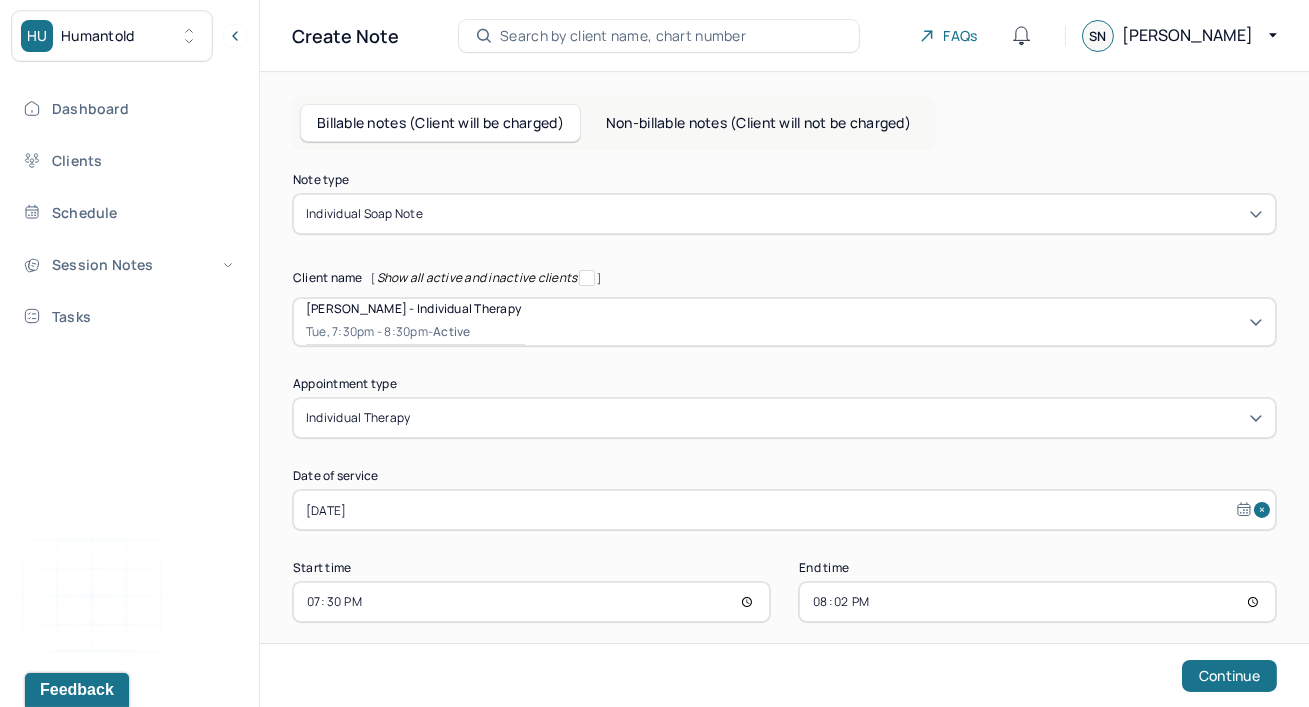 type on "20:25" 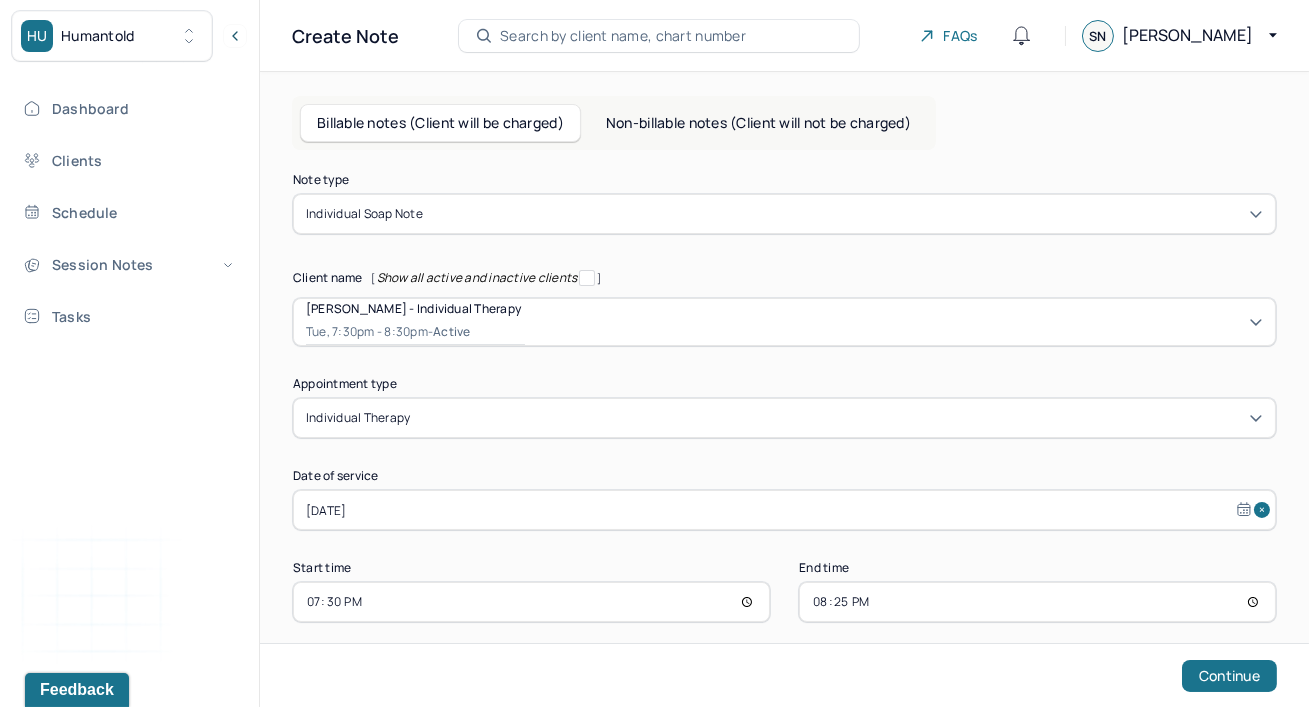 click on "Note type Individual soap note Client name [ Show all active and inactive clients ] [PERSON_NAME] - Individual therapy Tue, 7:30pm - 8:30pm  -  active Supervisee name [PERSON_NAME] Appointment type individual therapy Date of service [DATE] Start time 19:30 End time 20:25   Continue" at bounding box center [784, 398] 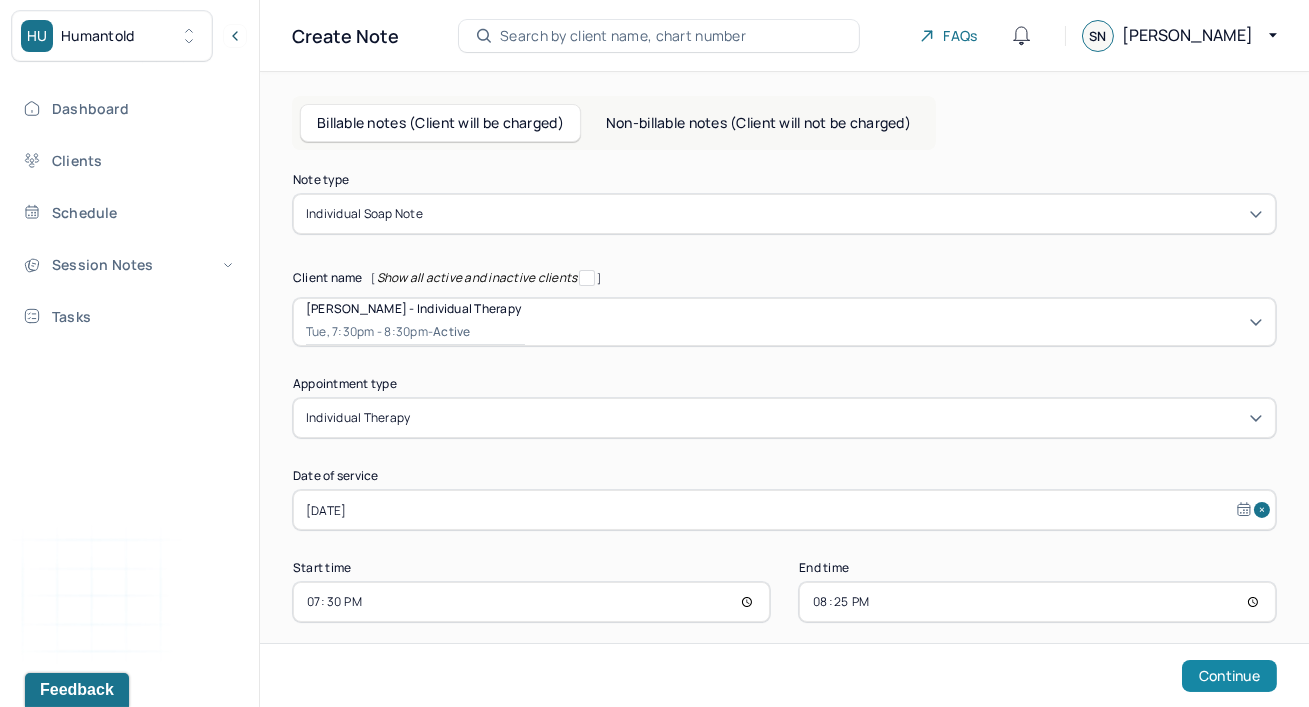 click on "Continue" at bounding box center [1229, 676] 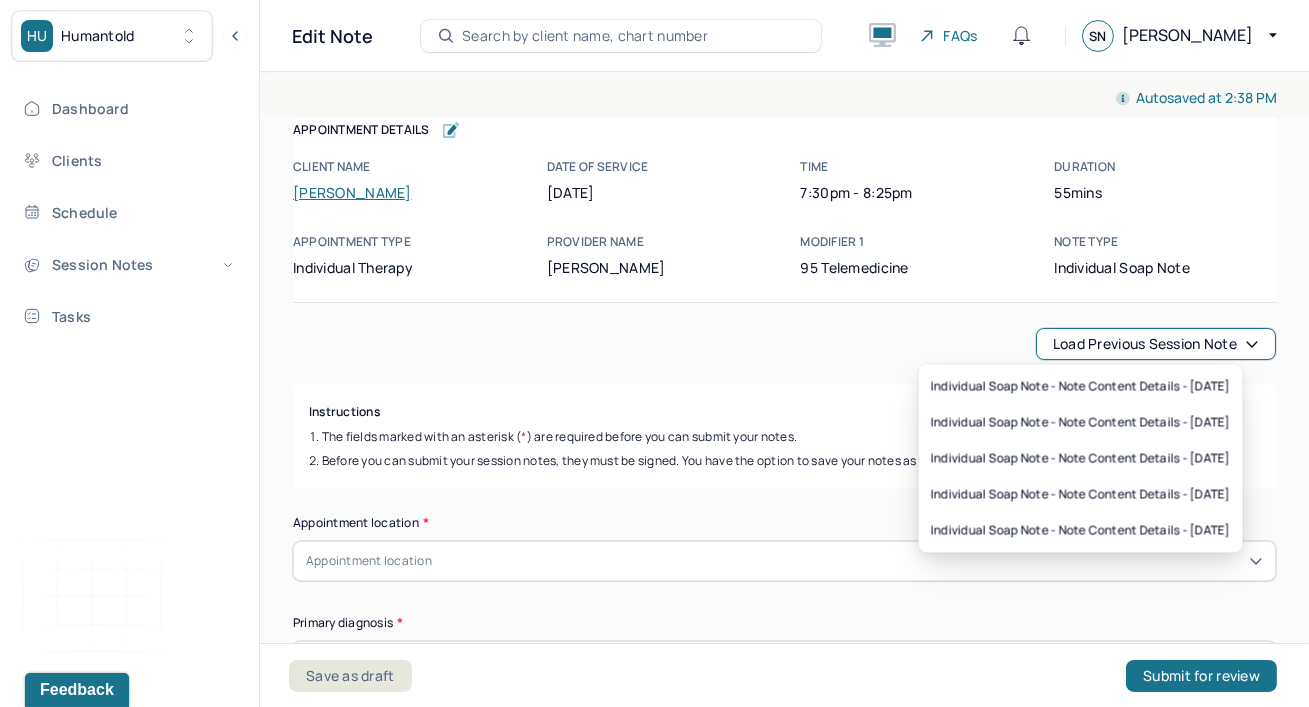 click on "Load previous session note" at bounding box center (1156, 344) 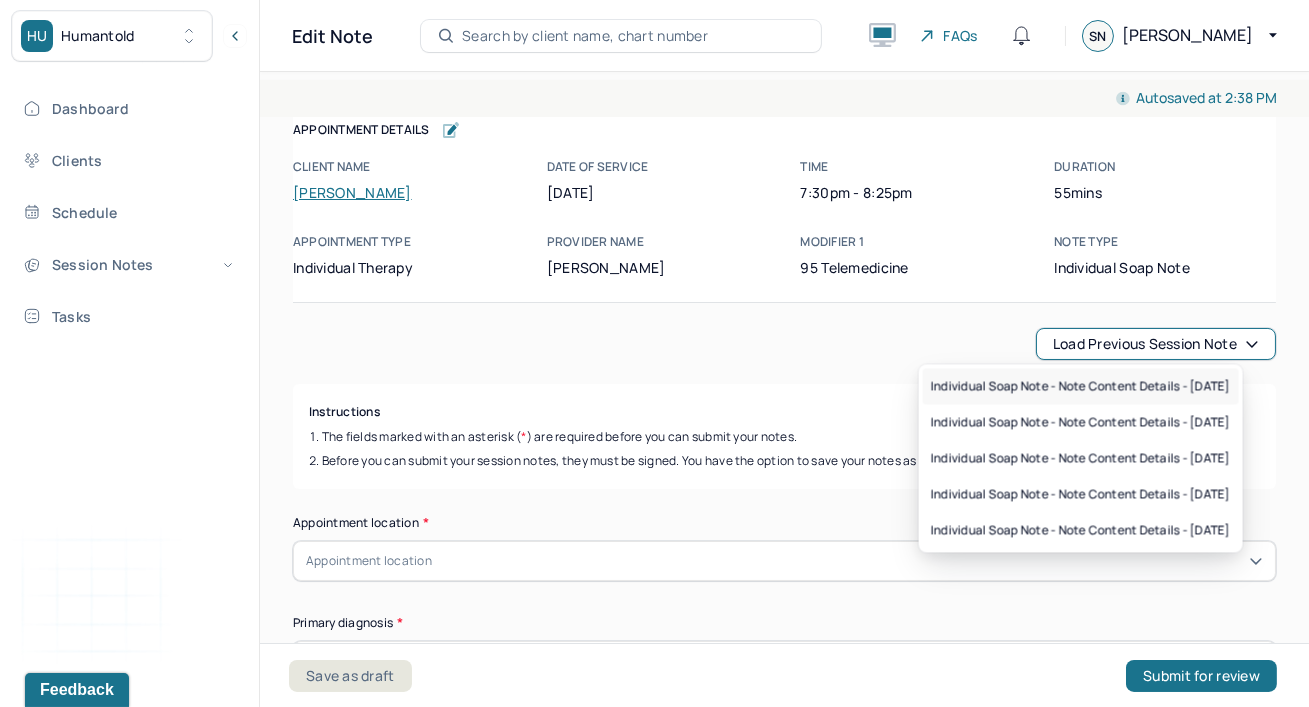 click on "Individual soap note   - Note content Details -   [DATE]" at bounding box center (1081, 386) 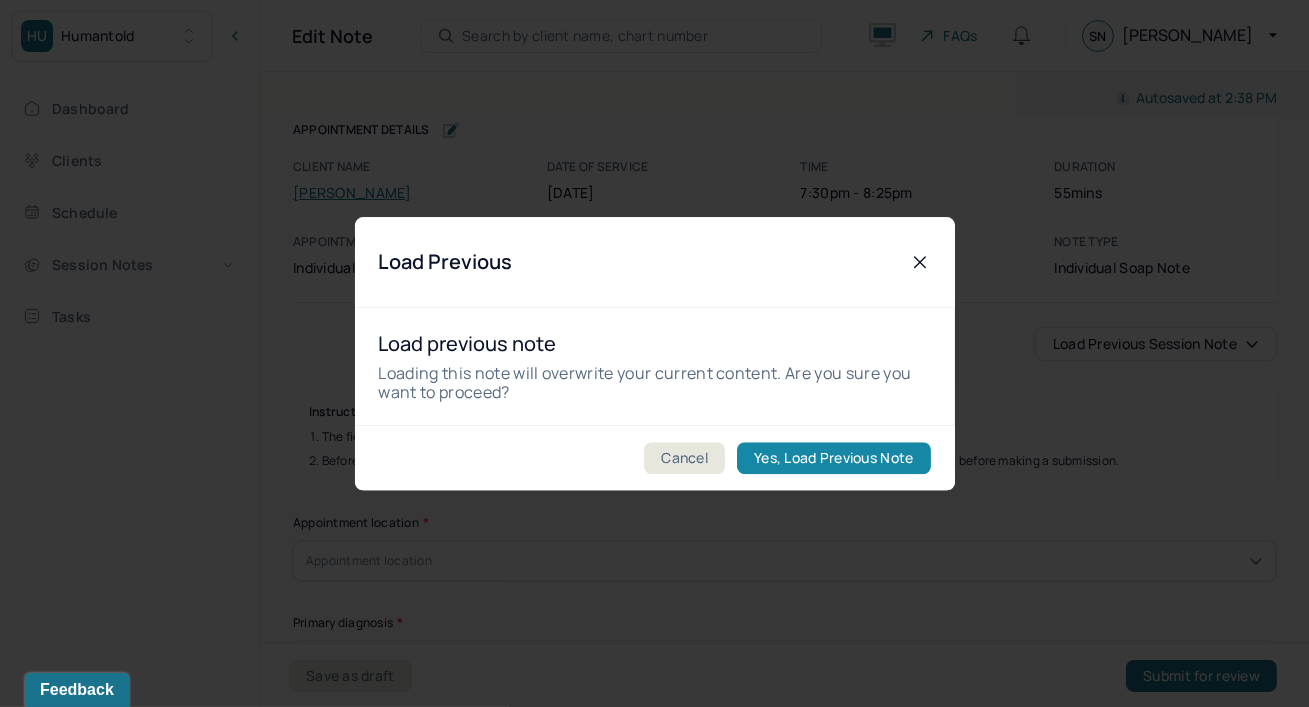 click on "Yes, Load Previous Note" at bounding box center (833, 458) 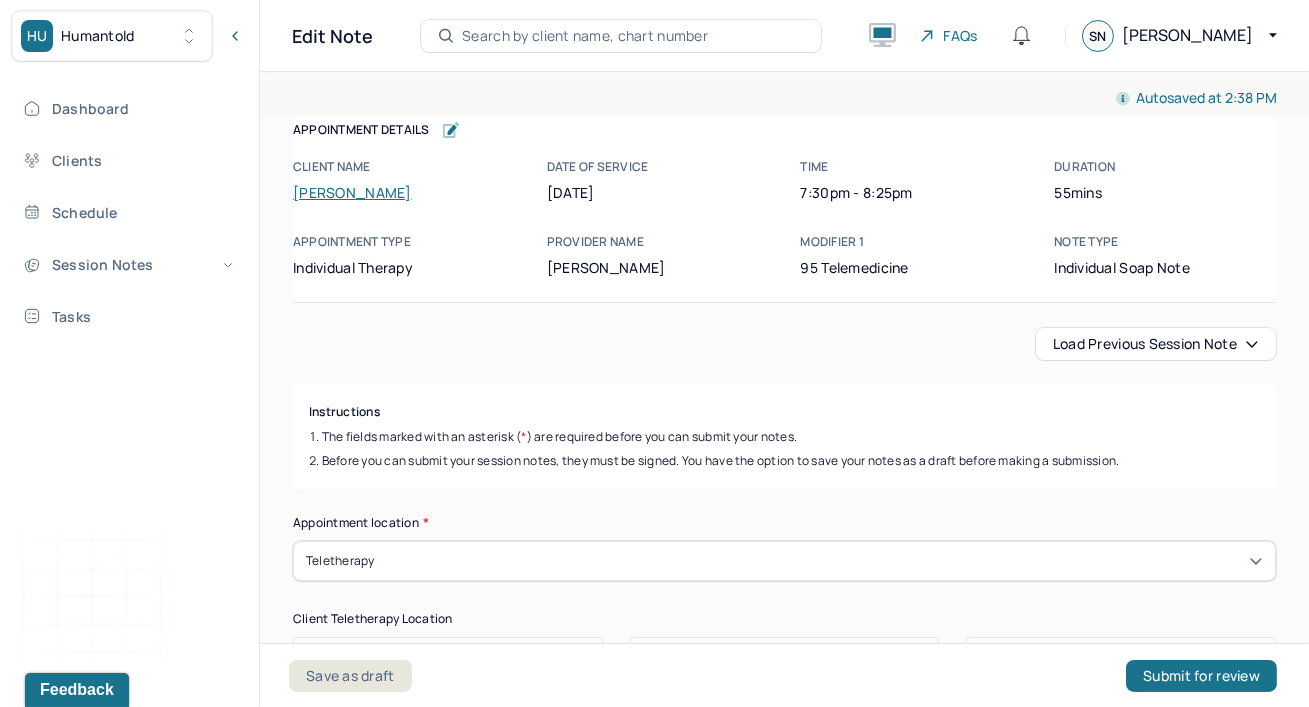 click on "Instructions" at bounding box center [784, 412] 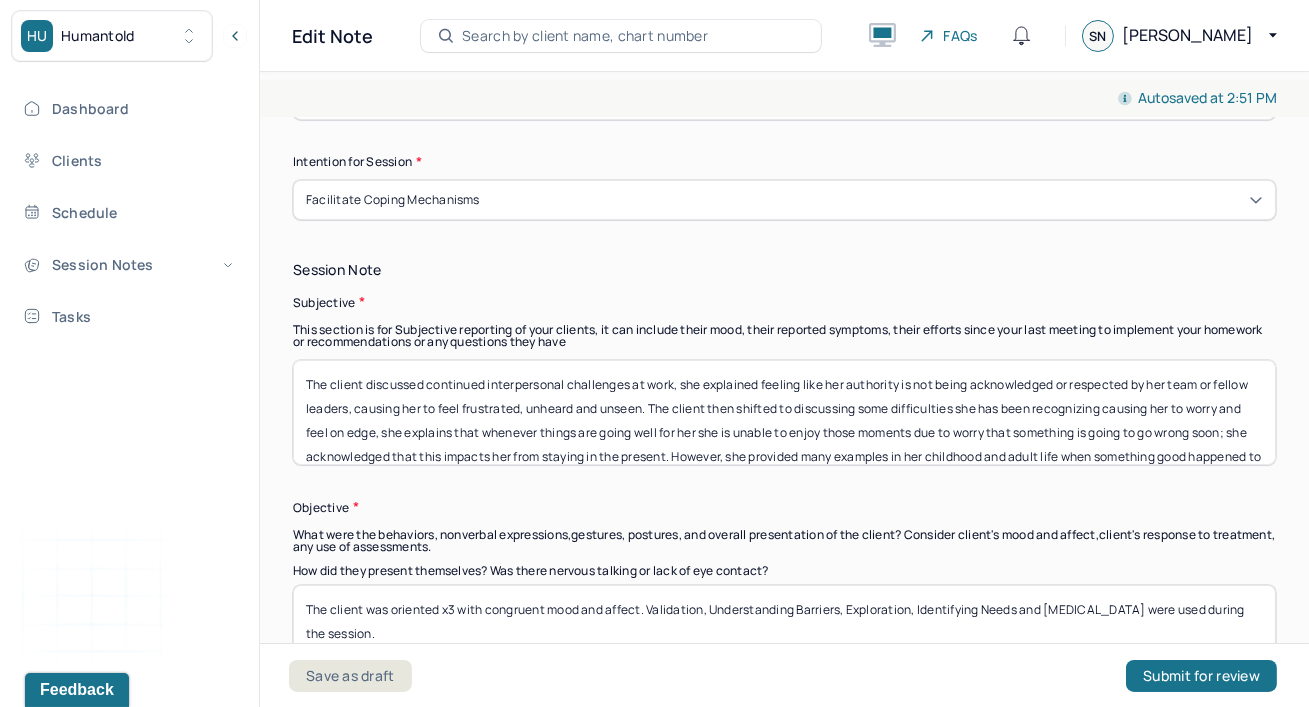 scroll, scrollTop: 1309, scrollLeft: 0, axis: vertical 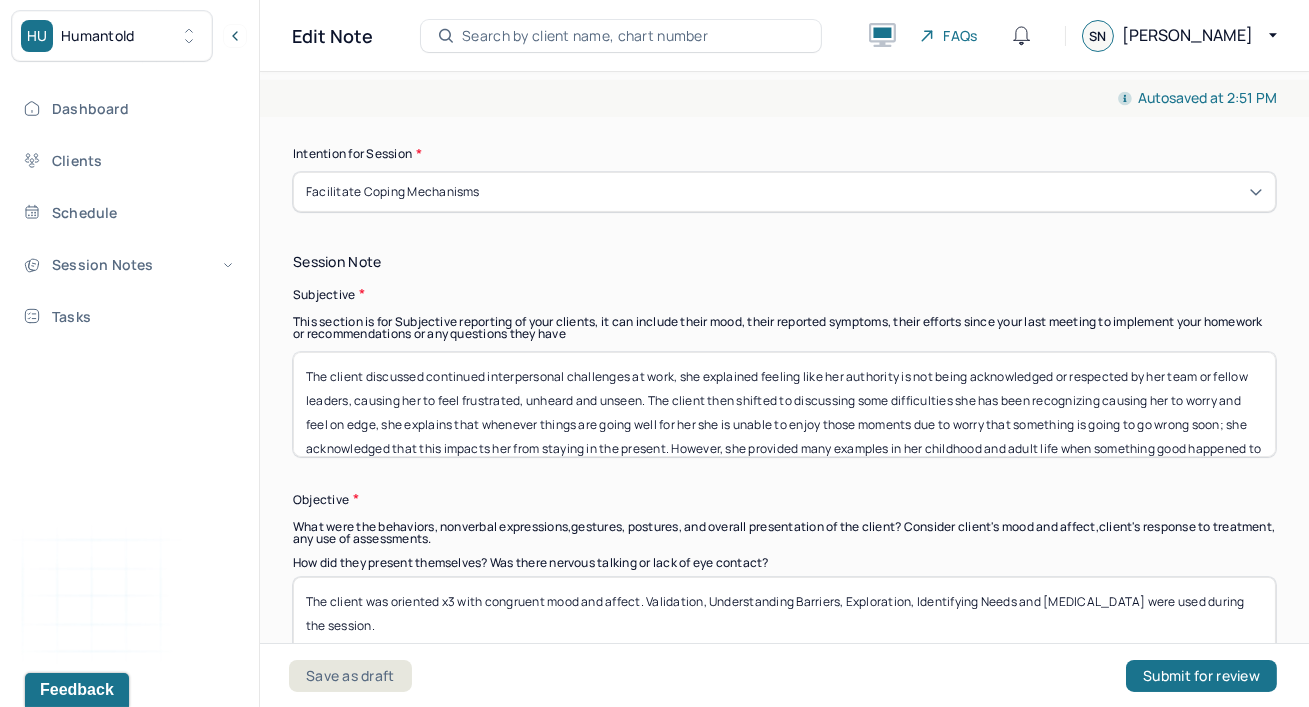 click on "The client discussed continued interpersonal challenges at work, she explained feeling like her authority is not being acknowledged or respected by her team or fellow leaders, causing her to feel frustrated, unheard and unseen. The client then shifted to discussing some difficulties she has been recognizing causing her to worry and feel on edge, she explains that whenever things are going well for her she is unable to enjoy those moments due to worry that something is going to go wrong soon; she acknowledged that this impacts her from staying in the present. However, she provided many examples in her childhood and adult life when something good happened to her but was short lived." at bounding box center [784, 404] 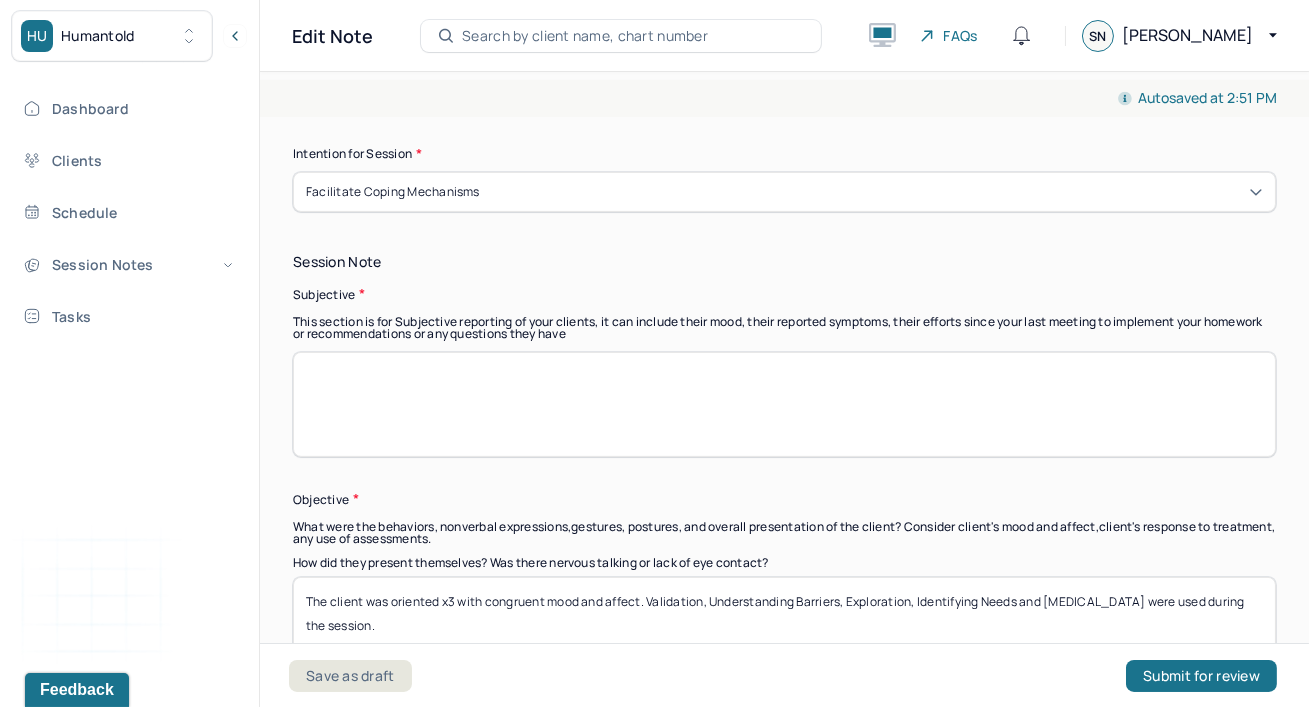 type 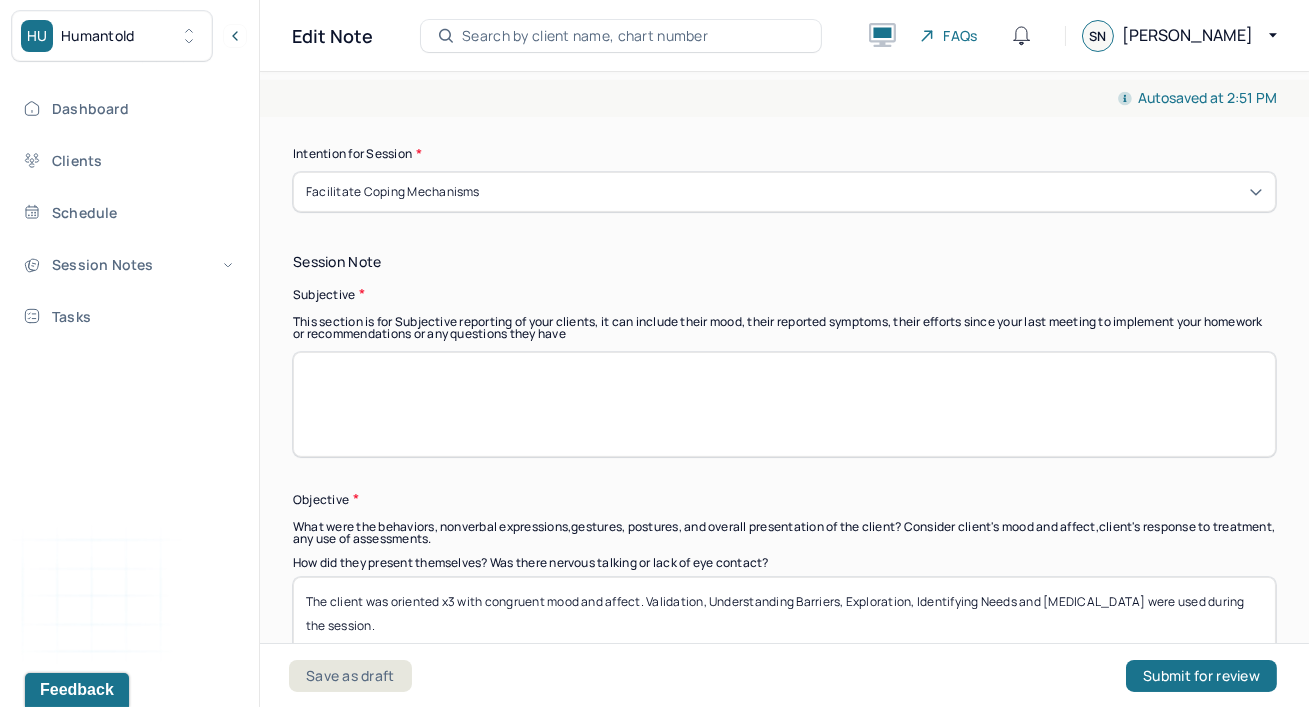 drag, startPoint x: 924, startPoint y: 561, endPoint x: 1024, endPoint y: 559, distance: 100.02 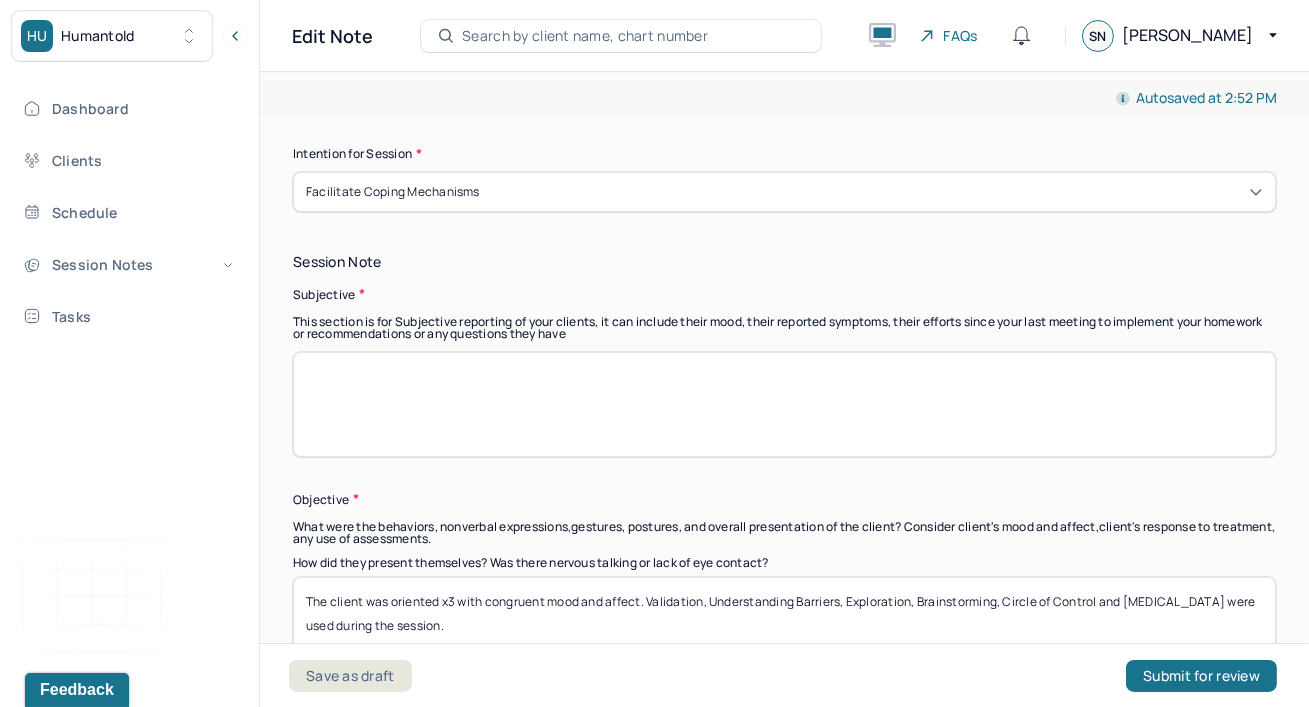 click on "The client was oriented x3 with congruent mood and affect. Validation, Understanding Barriers, Exploration, Brainstorming, Circle of Control and [MEDICAL_DATA] were used during the session." at bounding box center [784, 629] 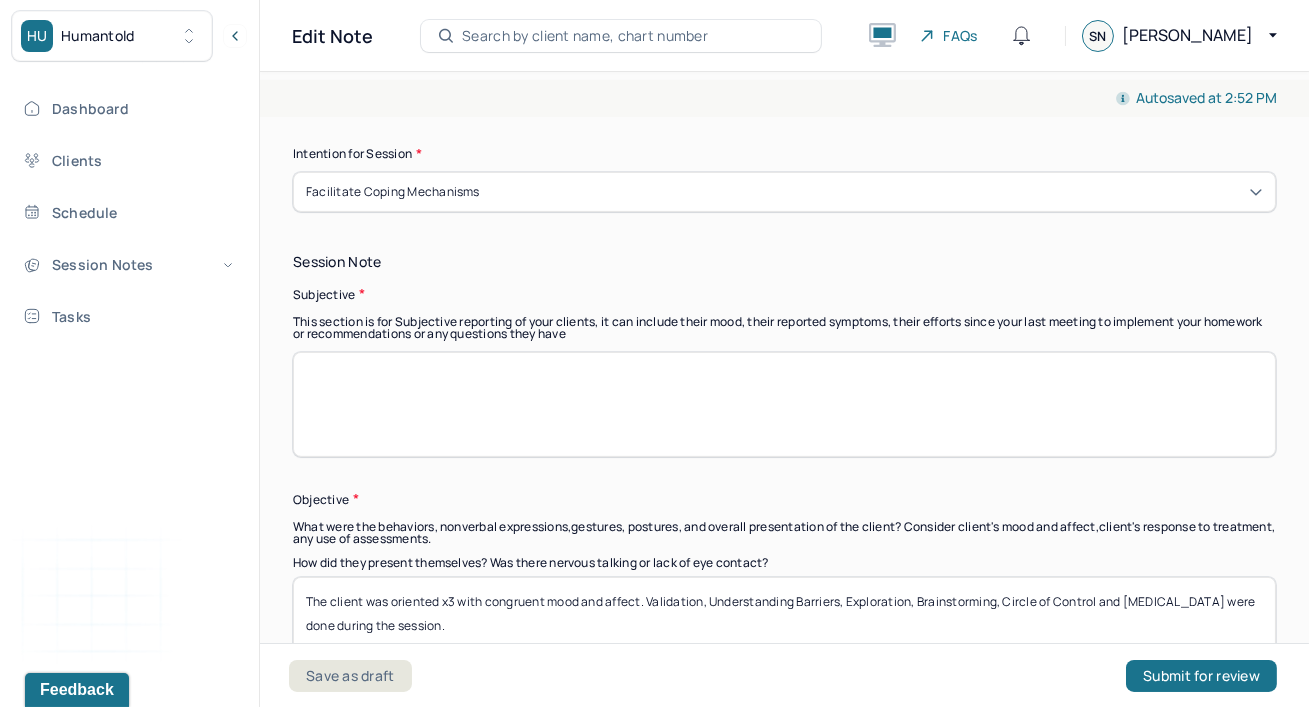 type on "The client was oriented x3 with congruent mood and affect. Validation, Understanding Barriers, Exploration, Brainstorming, Circle of Control and [MEDICAL_DATA] were done during the session." 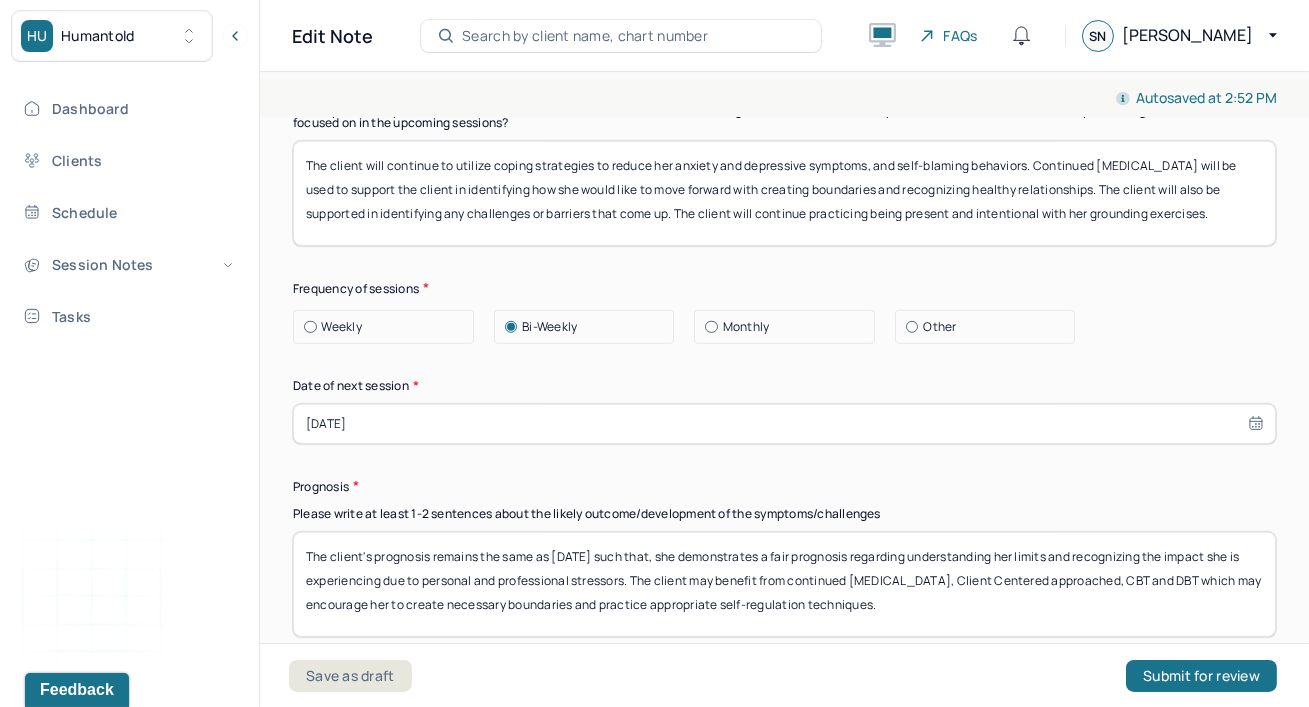 scroll, scrollTop: 2690, scrollLeft: 0, axis: vertical 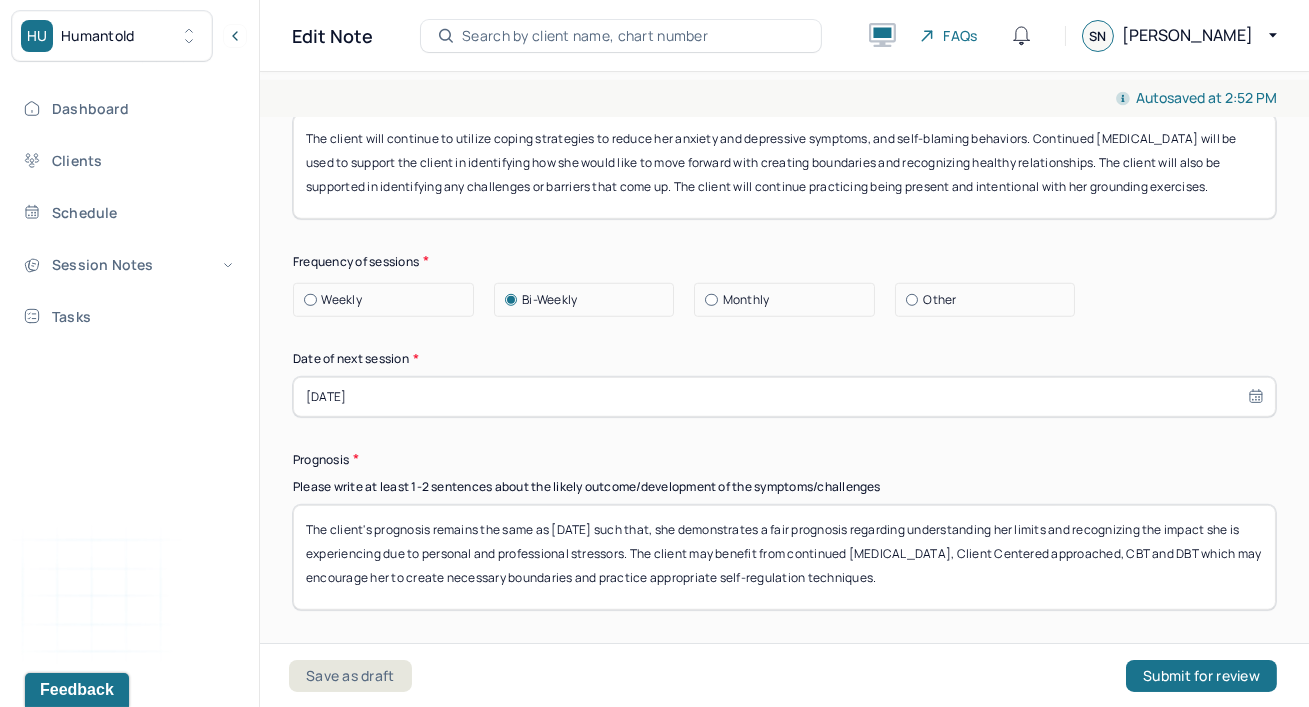 click on "[DATE]" at bounding box center [784, 397] 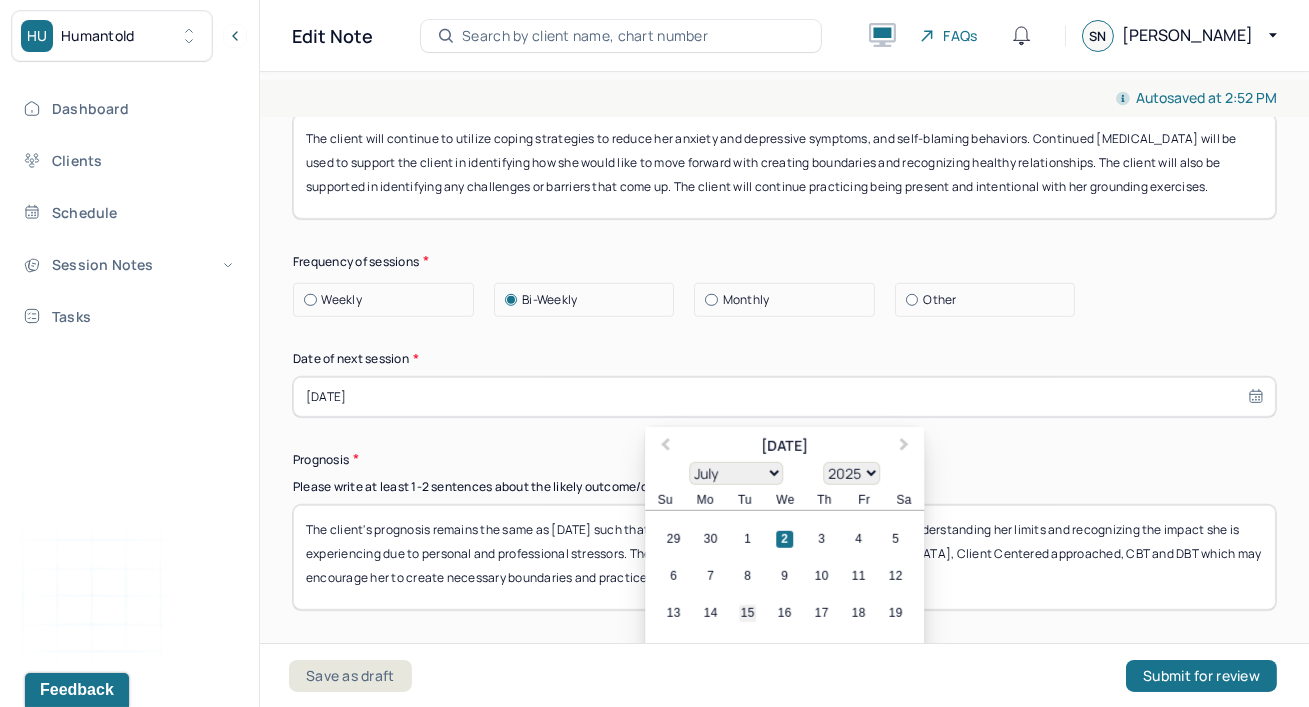 click on "15" at bounding box center (747, 613) 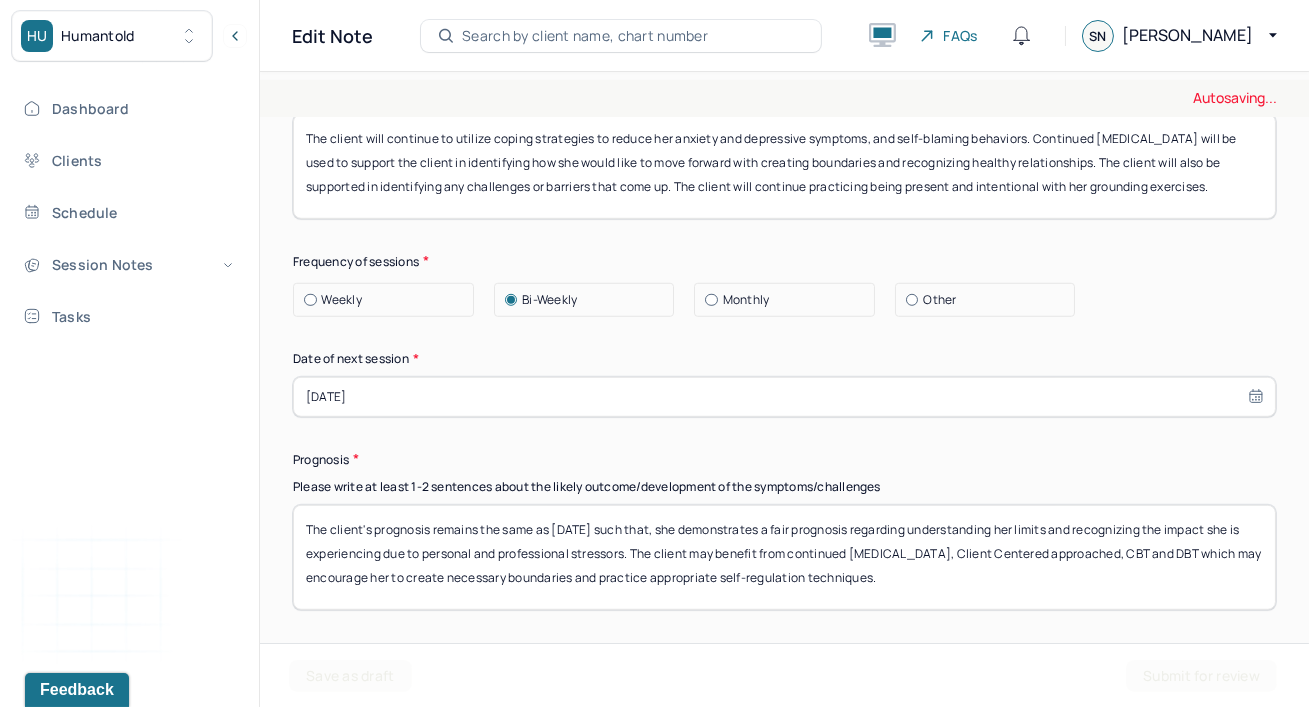 click on "The client's prognosis remains the same as [DATE] such that, she demonstrates a fair prognosis regarding understanding her limits and recognizing the impact she is experiencing due to personal and professional stressors. The client may benefit from continued [MEDICAL_DATA], Client Centered approached, CBT and DBT which may encourage her to create necessary boundaries and practice appropriate self-regulation techniques." at bounding box center (784, 557) 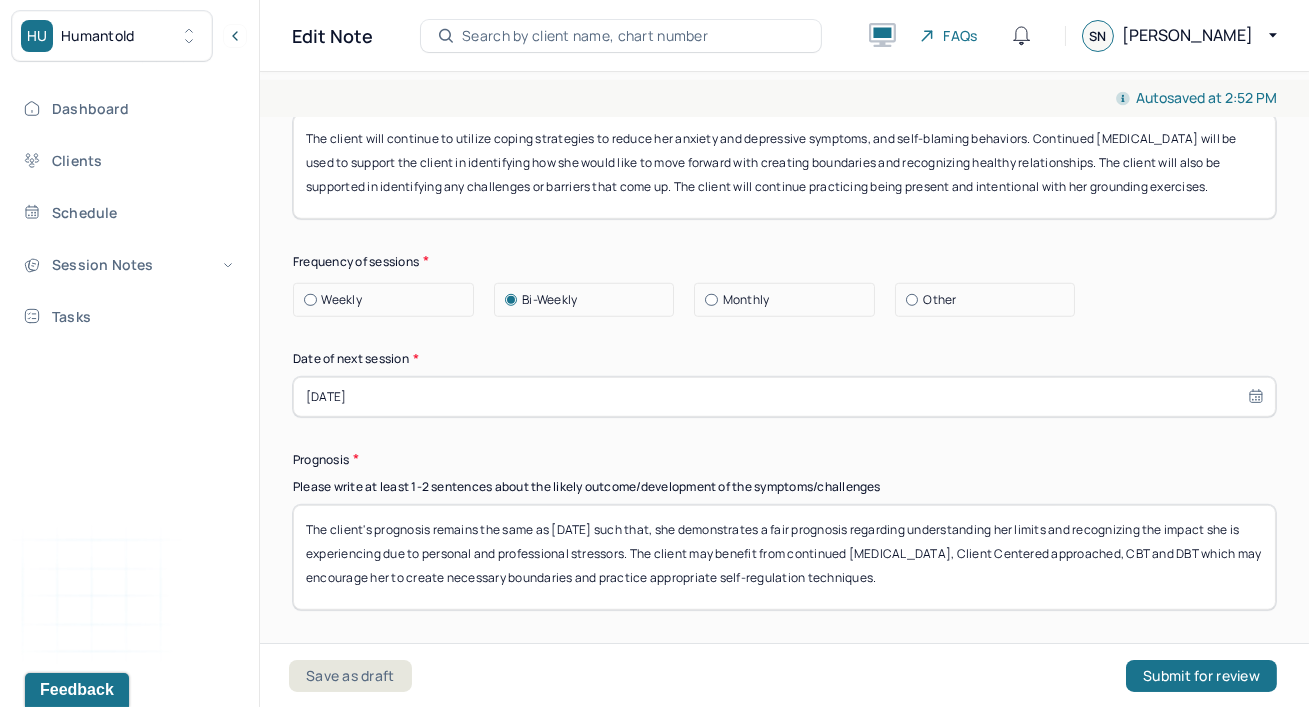 type on "The client's prognosis remains the same as [DATE] such that, she demonstrates a fair prognosis regarding understanding her limits and recognizing the impact she is experiencing due to personal and professional stressors. The client may benefit from continued [MEDICAL_DATA], Client Centered approached, CBT and DBT which may encourage her to create necessary boundaries and practice appropriate self-regulation techniques." 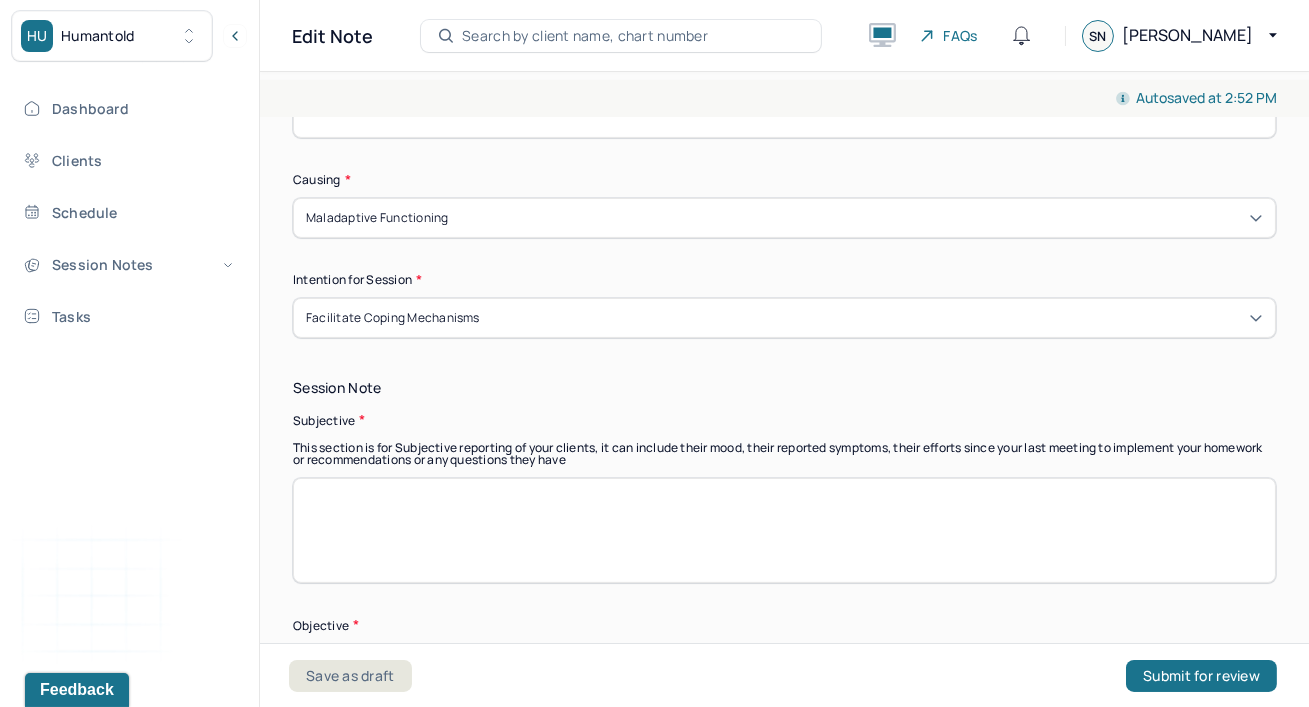 scroll, scrollTop: 1163, scrollLeft: 0, axis: vertical 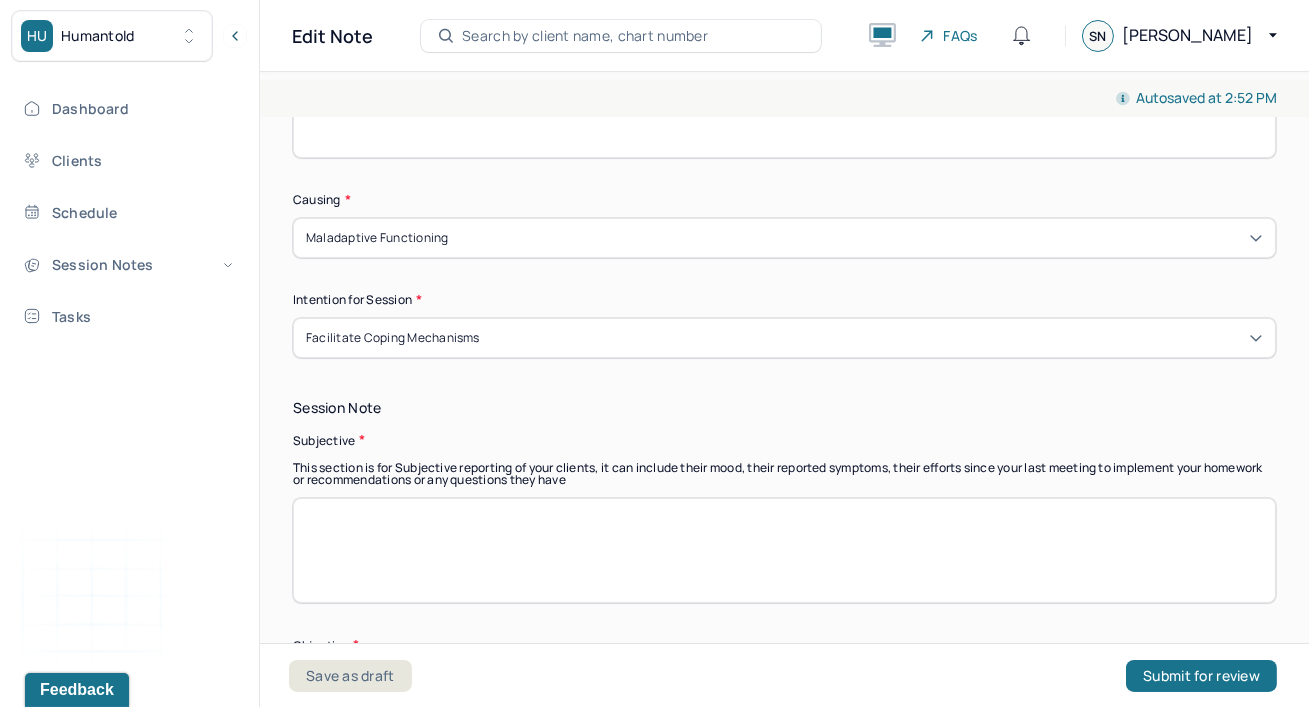 click on "Session Note Subjective This section is for Subjective reporting of your clients, it can include their mood, their reported symptoms, their efforts since your last meeting to implement your homework or recommendations or any questions they have Objective What were the behaviors, nonverbal expressions,gestures, postures, and overall presentation of the client? Consider client's mood and affect,client's response to treatment, any use of assessments. How did they present themselves? Was there nervous talking or lack of eye contact? The client was oriented x3 with congruent mood and affect. Validation, Understanding Barriers, Exploration, Brainstorming, Circle of Control and [MEDICAL_DATA] were done during the session.  Assessment" at bounding box center (784, 721) 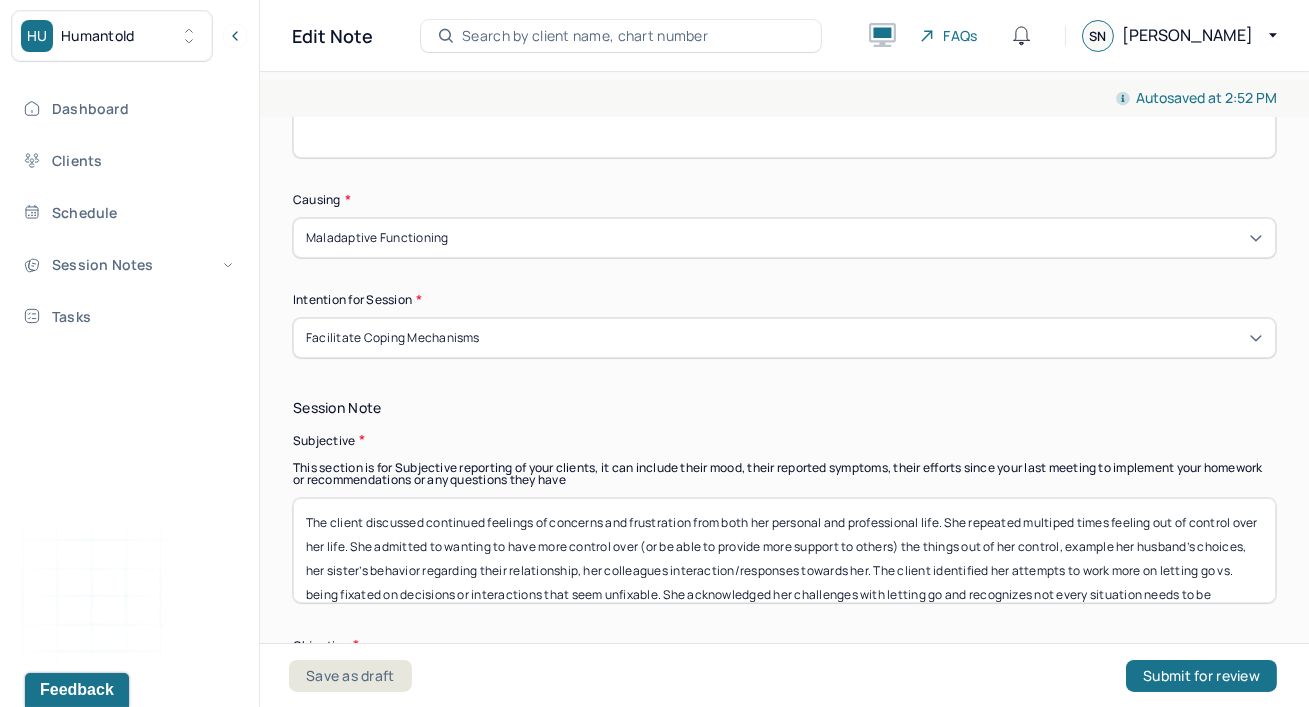 scroll, scrollTop: 48, scrollLeft: 0, axis: vertical 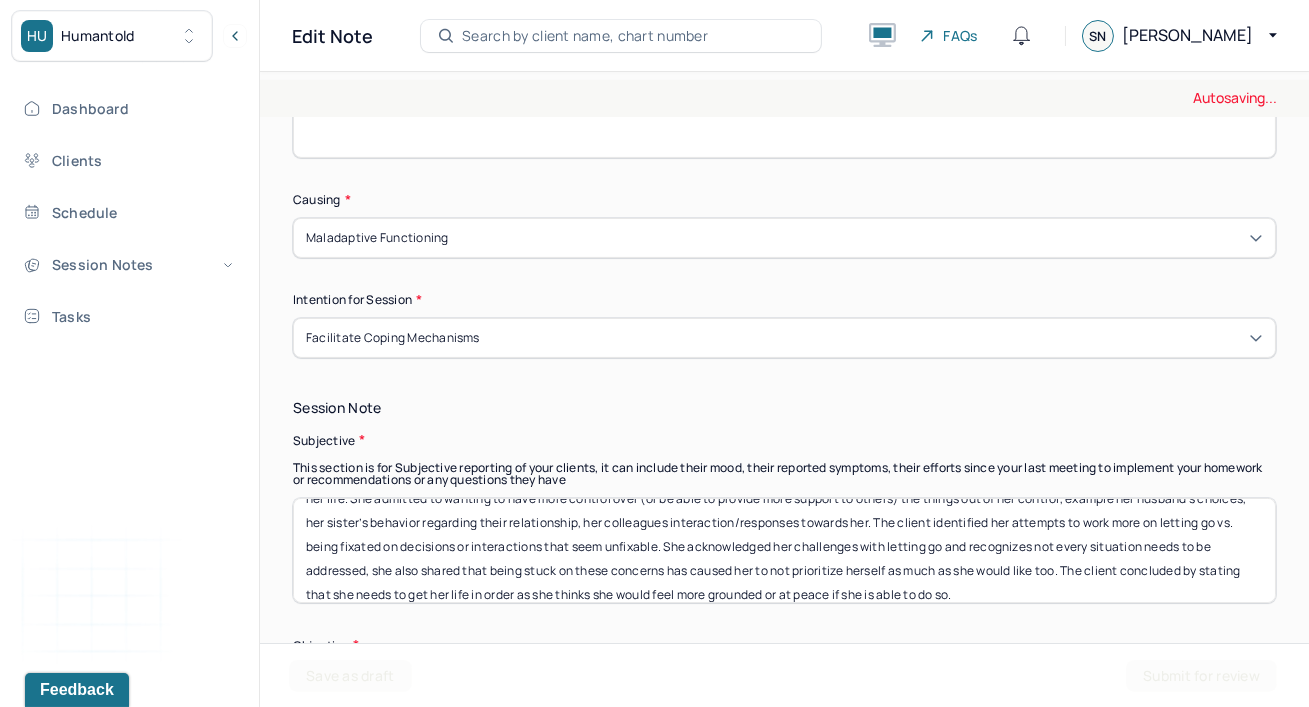 type on "The client discussed continued feelings of concerns and frustration from both her personal and professional life. She repeated multiped times feeling out of control over her life. She admitted to wanting to have more control over (or be able to provide more support to others) the things out of her control, example her husband’s choices, her sister’s behavior regarding their relationship, her colleagues interaction/responses towards her. The client identified her attempts to work more on letting go vs. being fixated on decisions or interactions that seem unfixable. She acknowledged her challenges with letting go and recognizes not every situation needs to be addressed, she also shared that being stuck on these concerns has caused her to not prioritize herself as much as she would like too. The client concluded by stating that she needs to get her life in order as she thinks she would feel more grounded or at peace if she is able to do so." 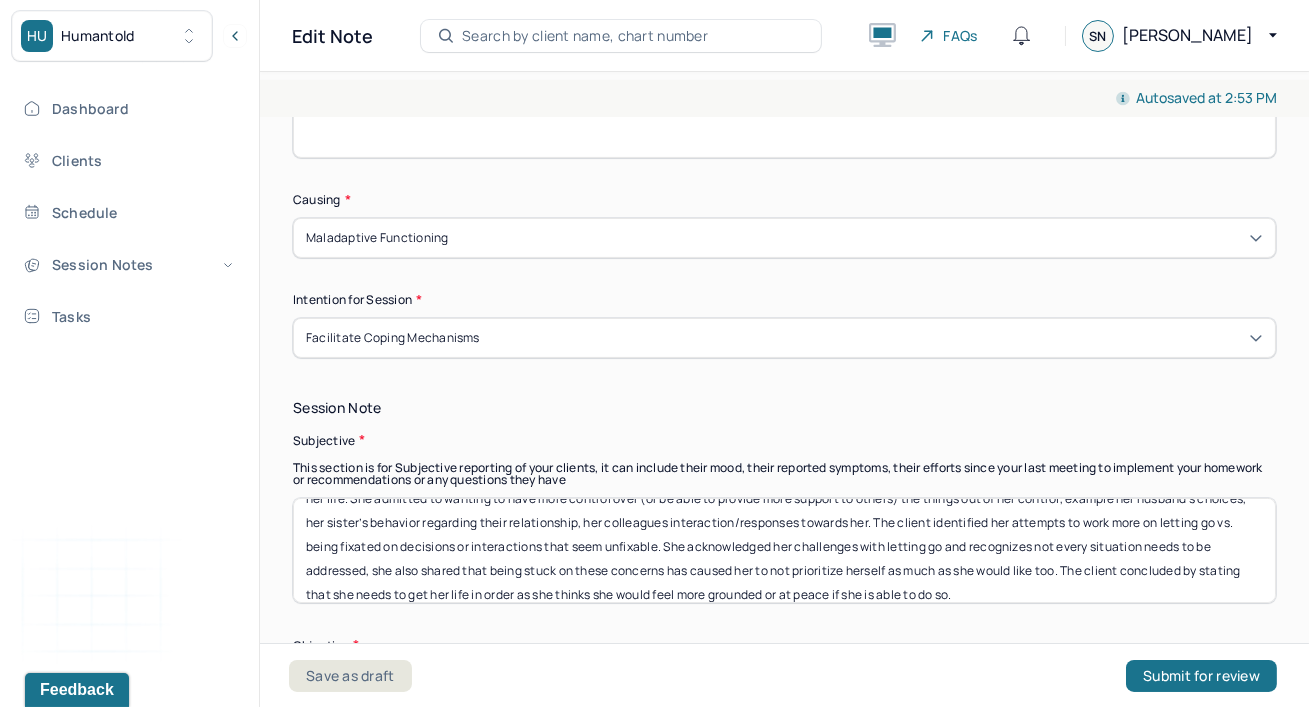 click on "Session Note" at bounding box center [784, 408] 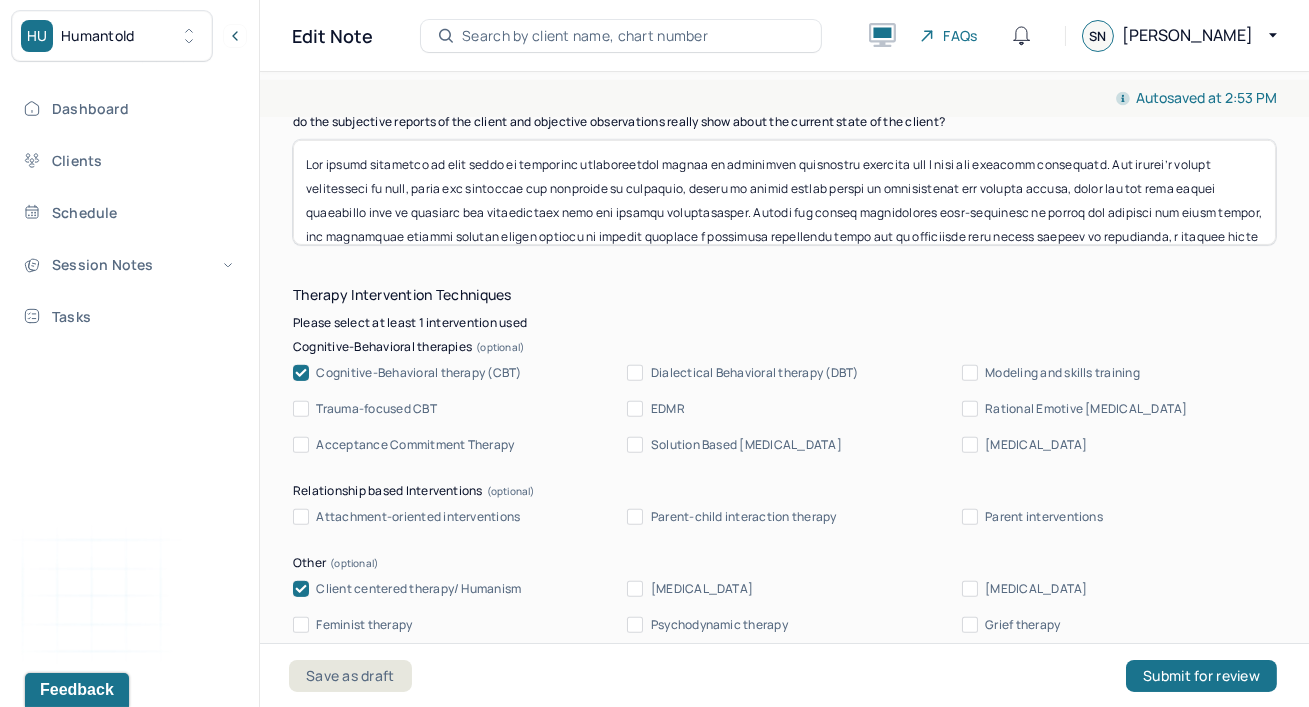scroll, scrollTop: 2000, scrollLeft: 0, axis: vertical 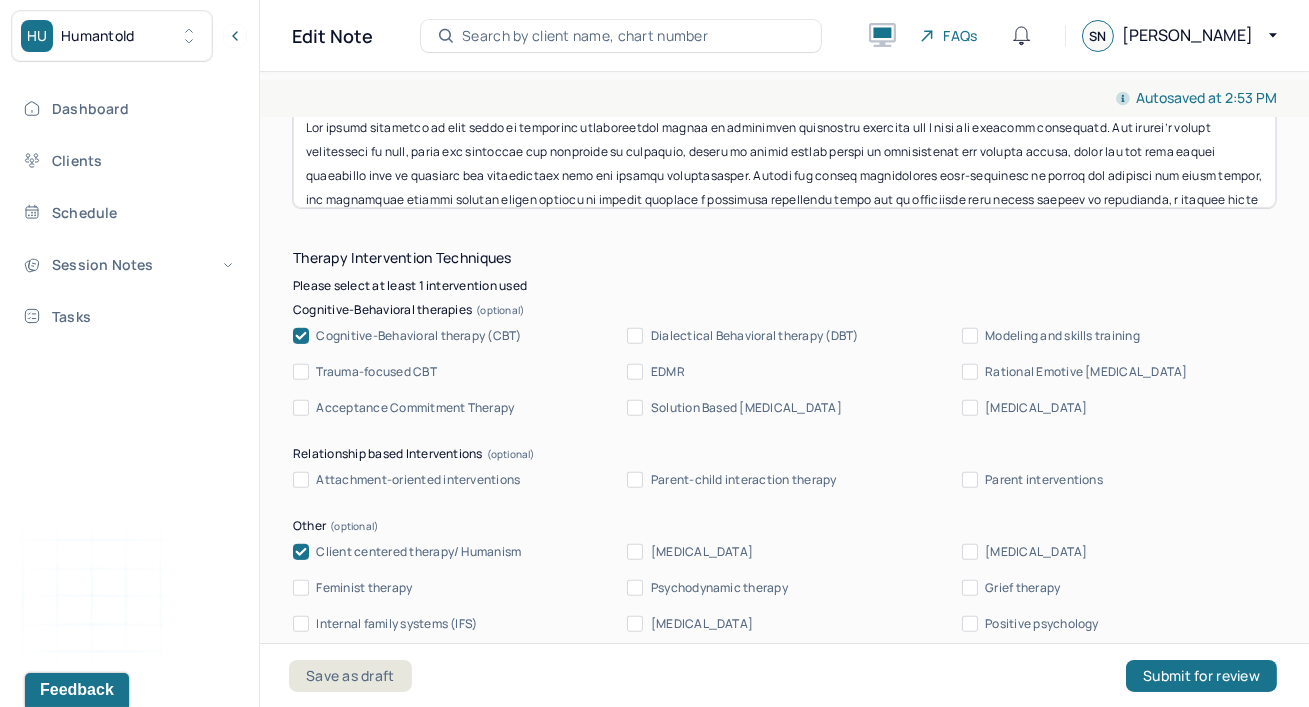 click at bounding box center [784, 155] 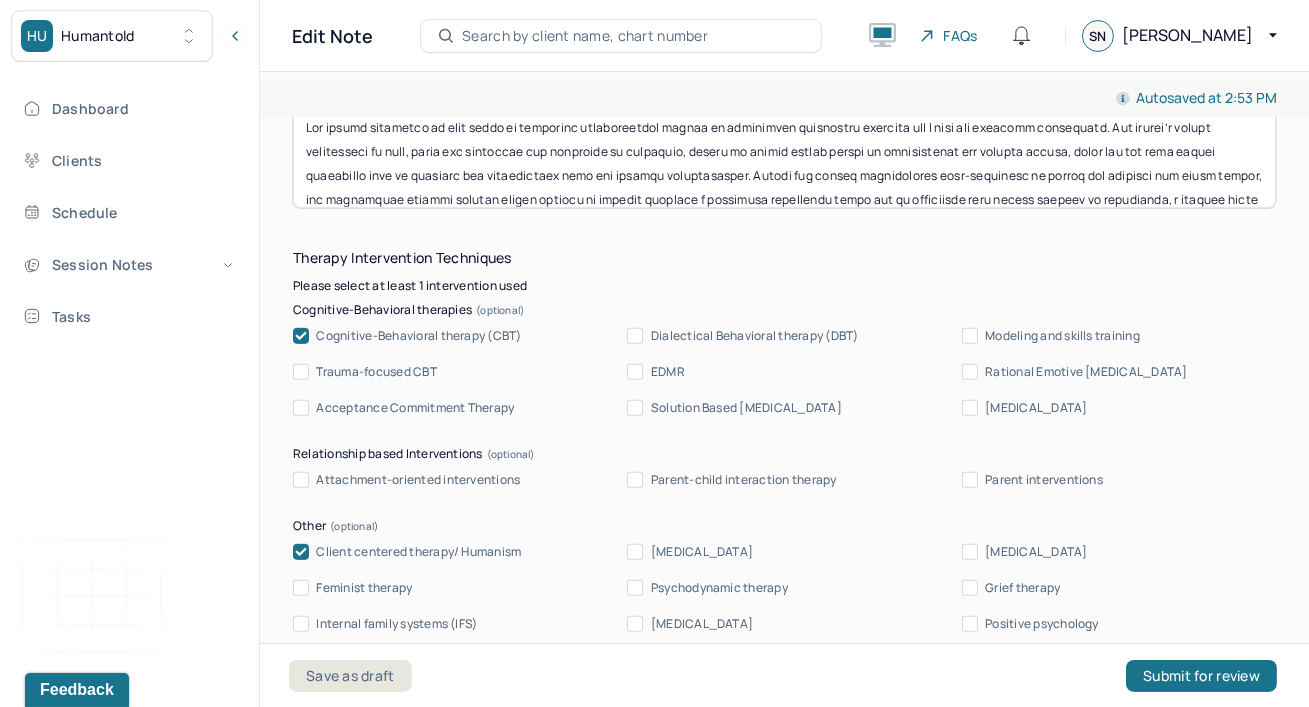 click on "Modeling and skills training" at bounding box center (1119, 336) 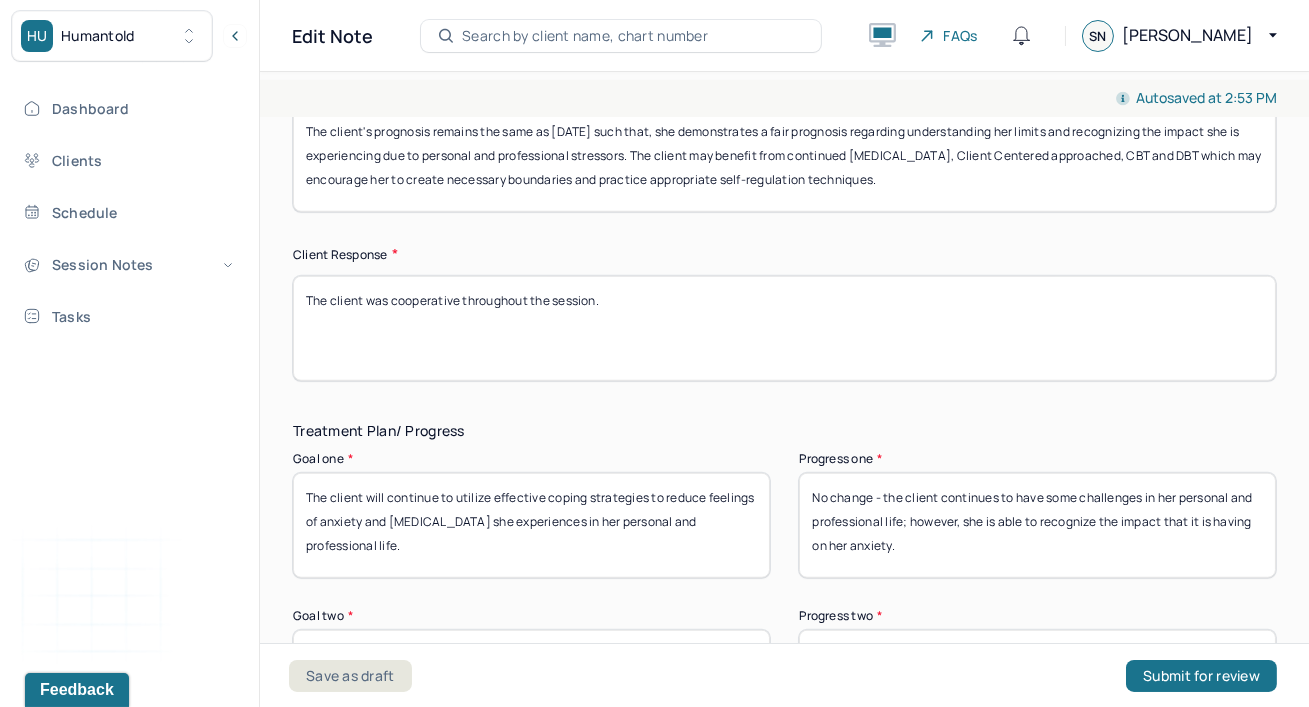 scroll, scrollTop: 3090, scrollLeft: 0, axis: vertical 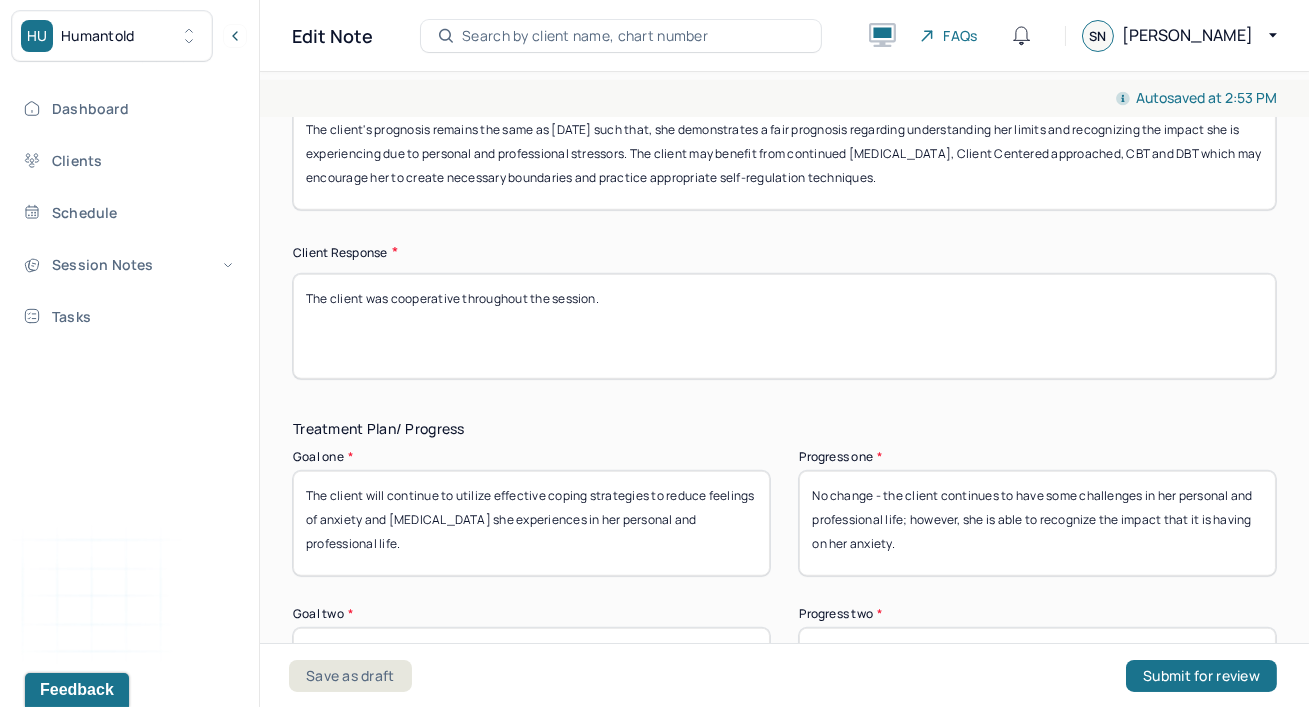 click on "The client was cooperative throughout the session." at bounding box center (784, 326) 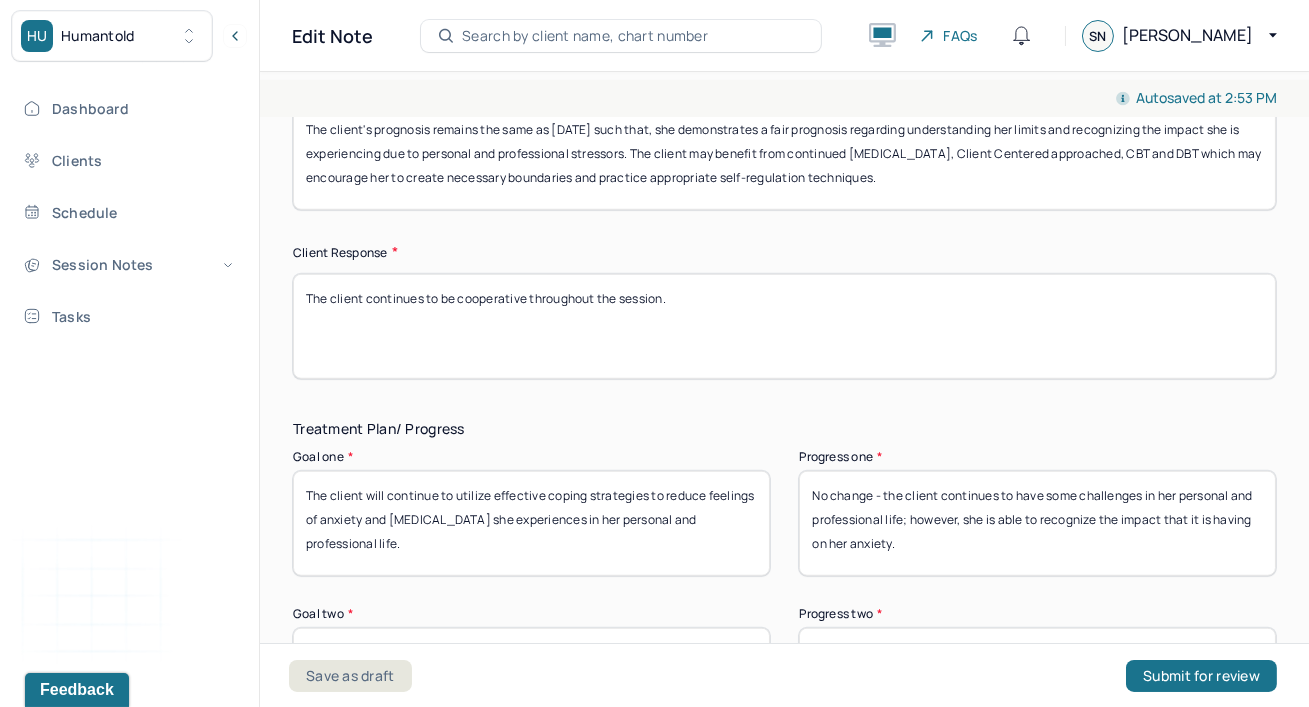 click on "The client was cooperative throughout the session." at bounding box center (784, 326) 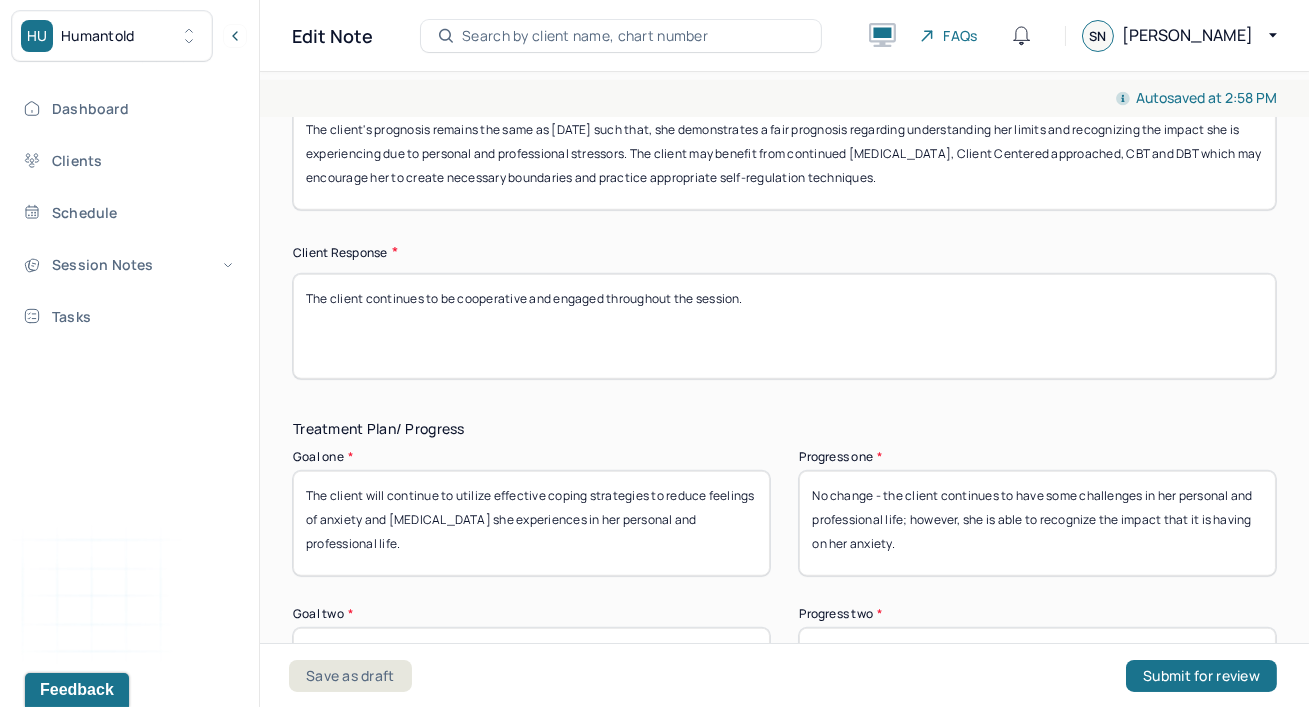 type on "The client continues to be cooperative and engaged throughout the session." 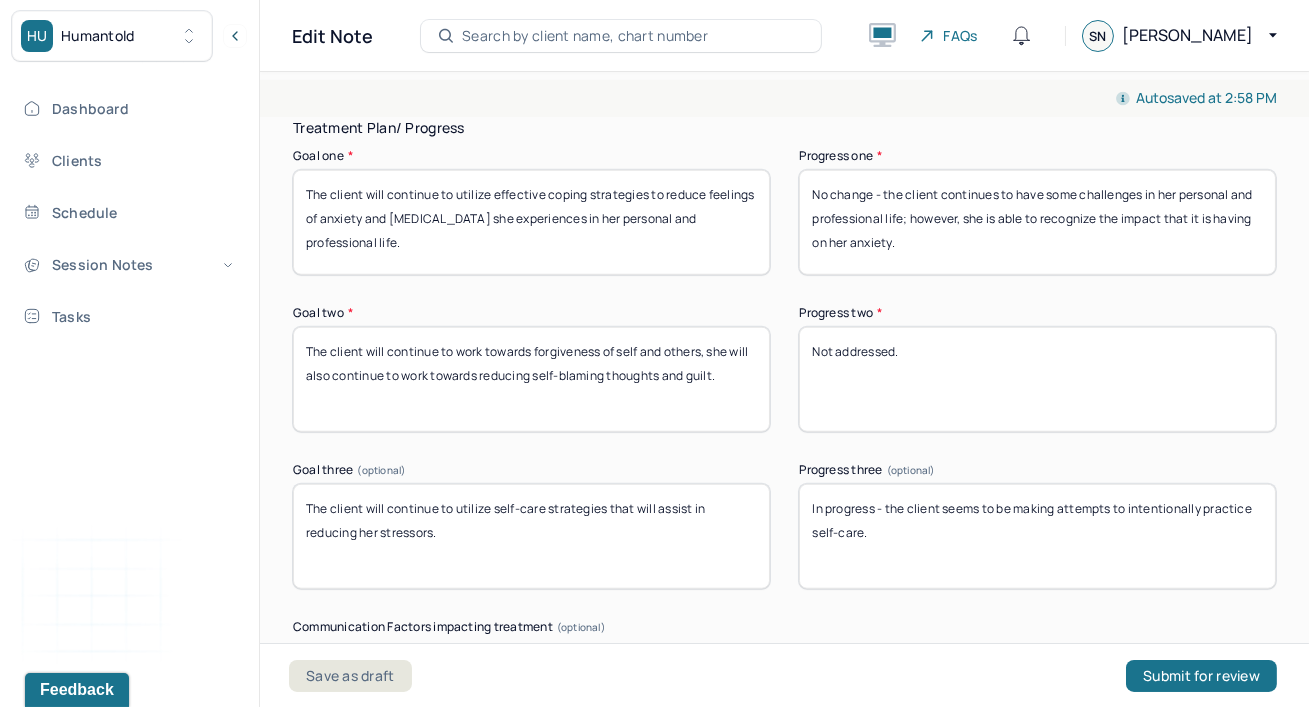 scroll, scrollTop: 3418, scrollLeft: 0, axis: vertical 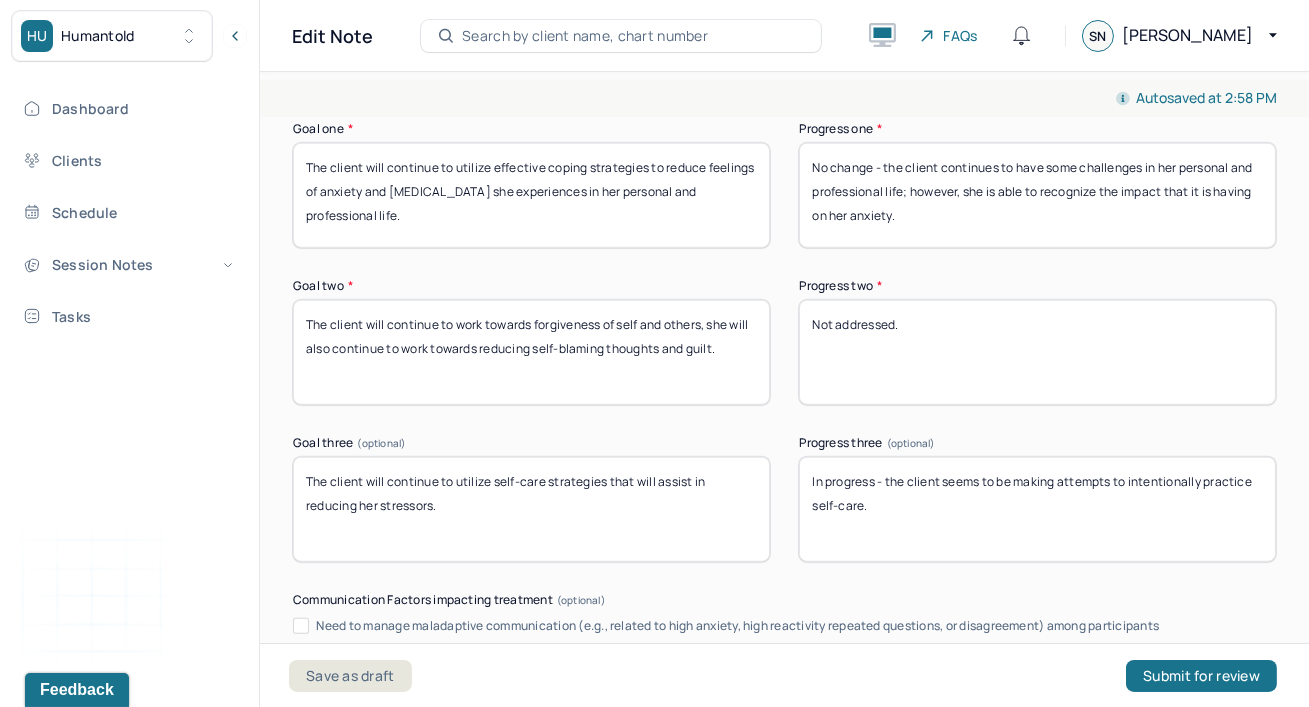 click on "In progress - the client seems to be making attempts to intentionally practice self-care." at bounding box center [1037, 509] 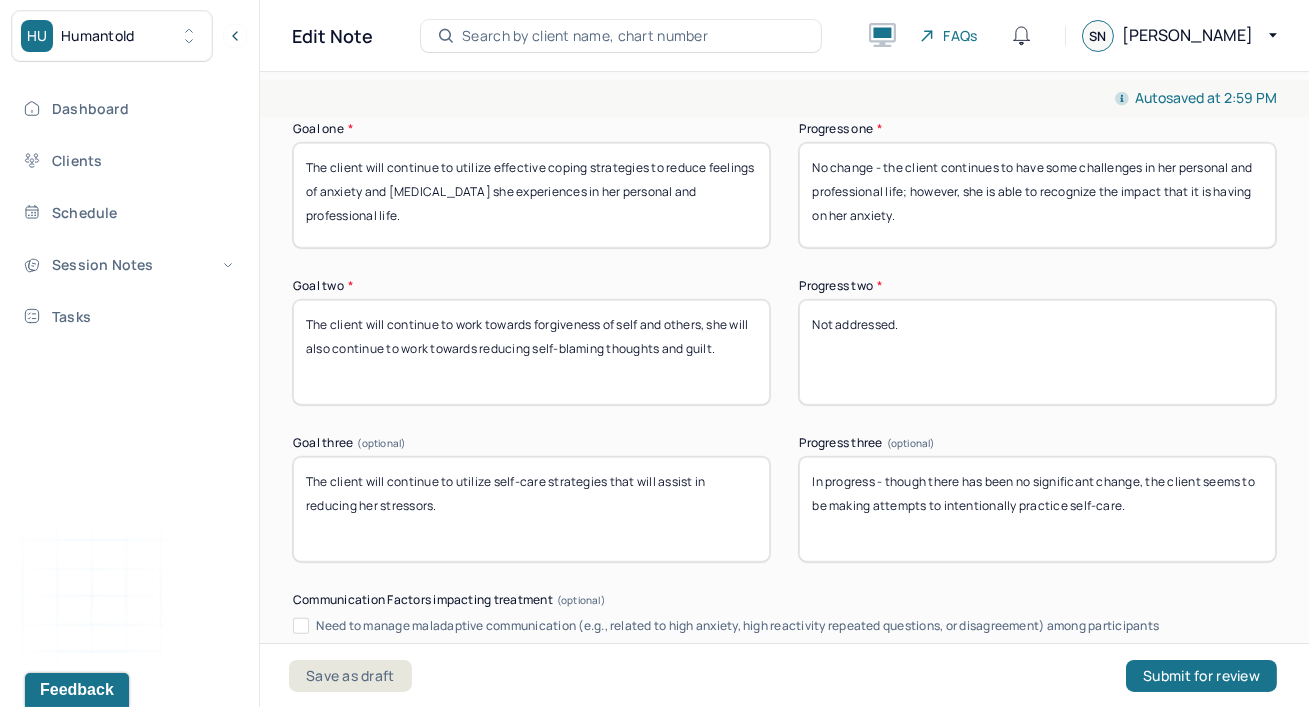 click on "In progress - though there has been no significant change, the client seems to be making attempts to intentionally practice self-care." at bounding box center (1037, 509) 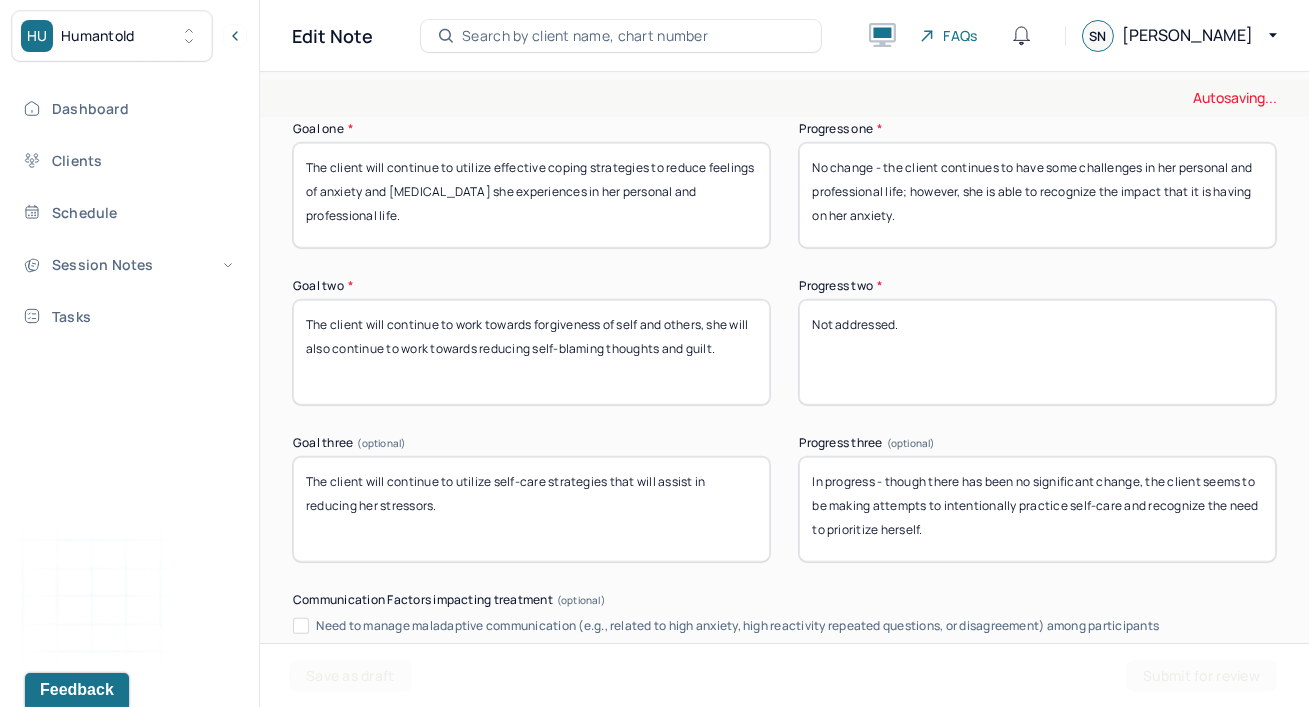 type on "In progress - though there has been no significant change, the client seems to be making attempts to intentionally practice self-care and recognize the need to prioritize herself." 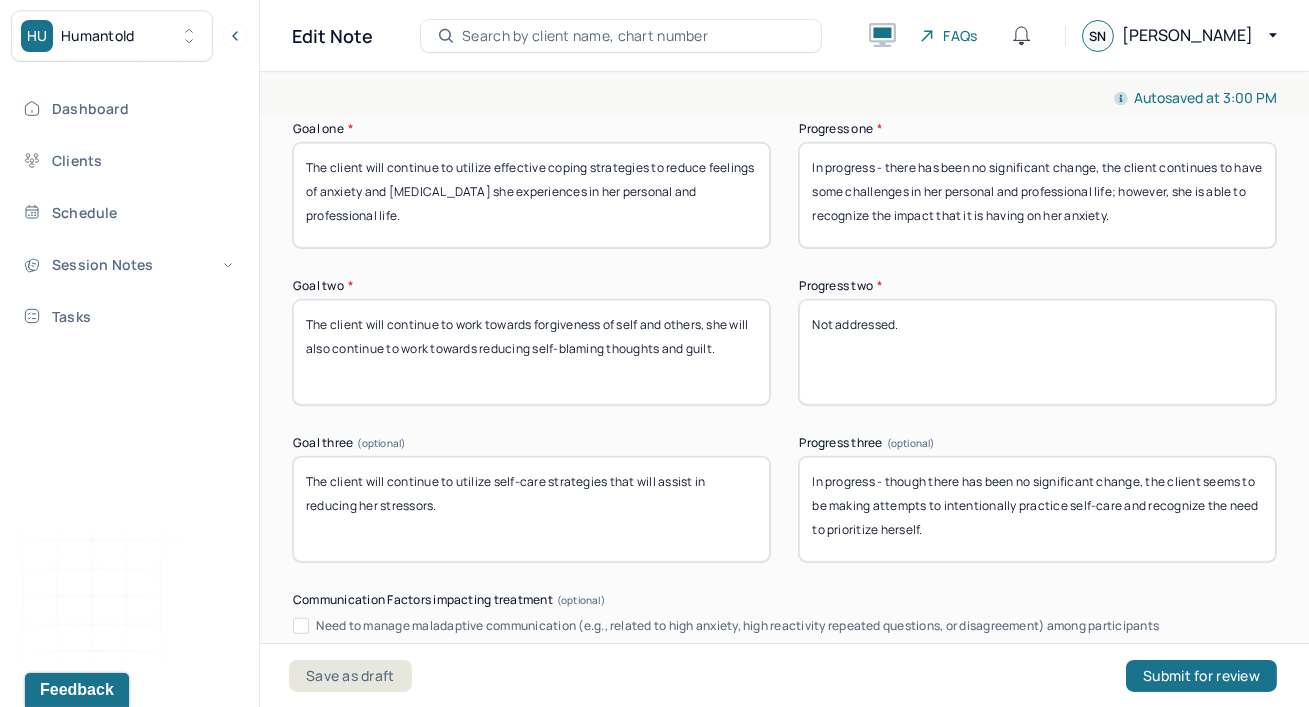 click on "In progress - there has been no significant change, the client continues to have some challenges in her personal and professional life; however, she is able to recognize the impact that it is having on her anxiety." at bounding box center [1037, 195] 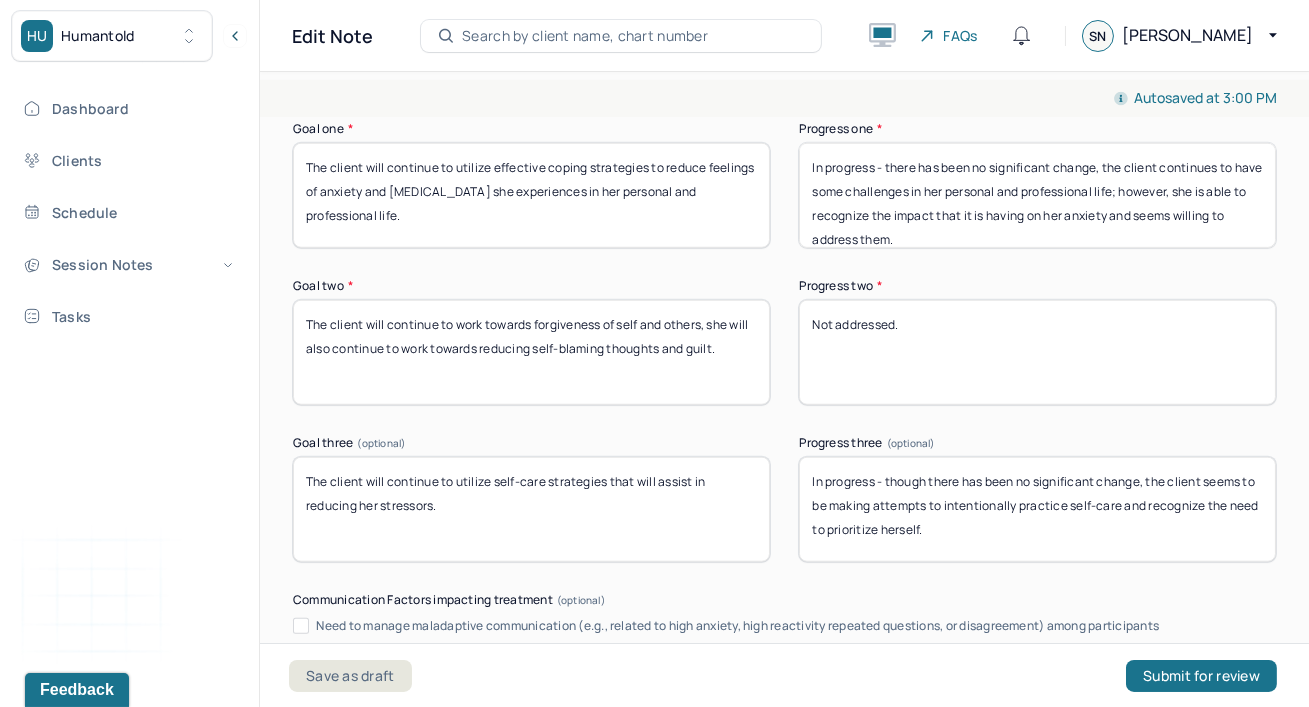 type on "In progress - there has been no significant change, the client continues to have some challenges in her personal and professional life; however, she is able to recognize the impact that it is having on her anxiety and seems willing to address them." 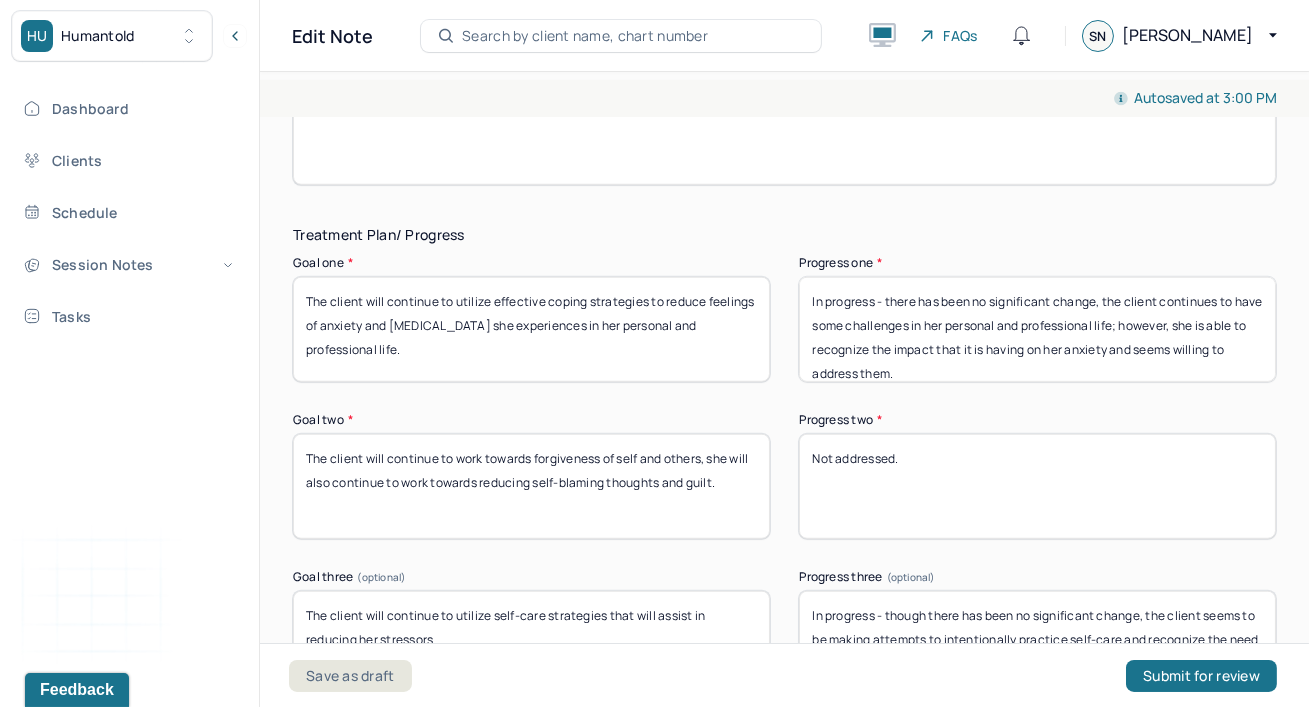 scroll, scrollTop: 3272, scrollLeft: 0, axis: vertical 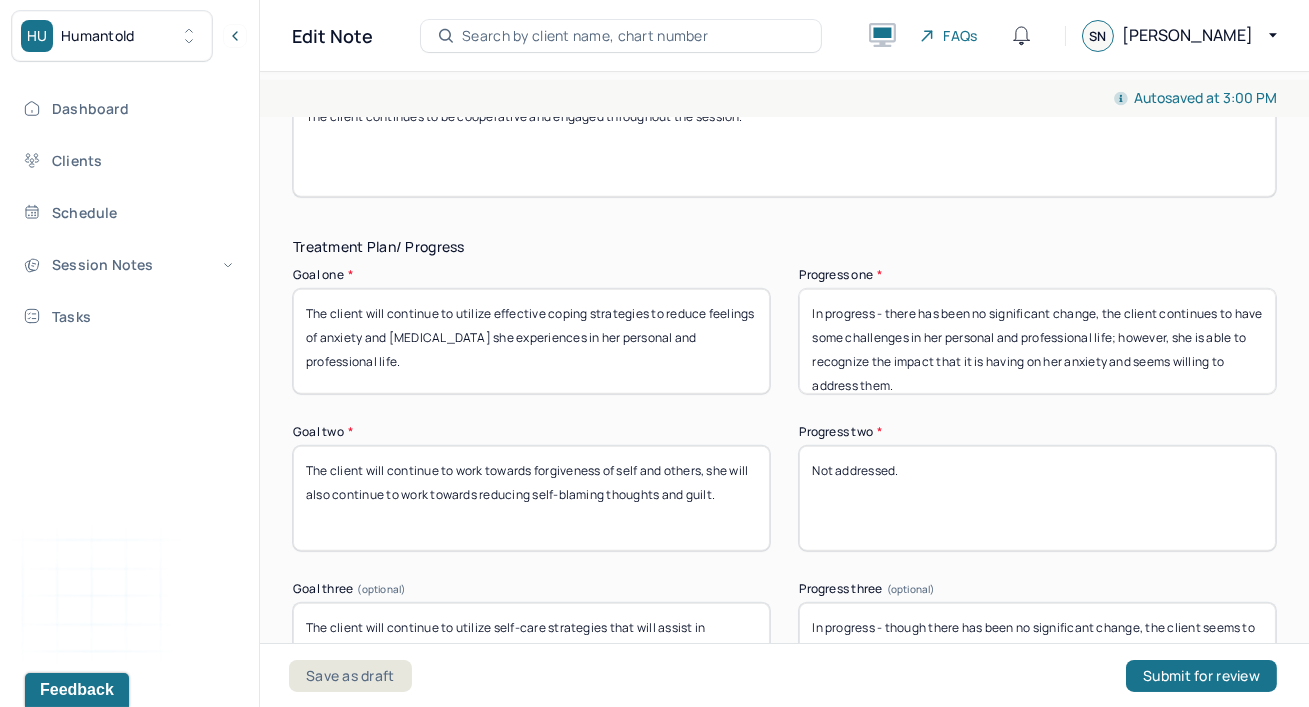 click on "Treatment Plan/ Progress" at bounding box center [784, 247] 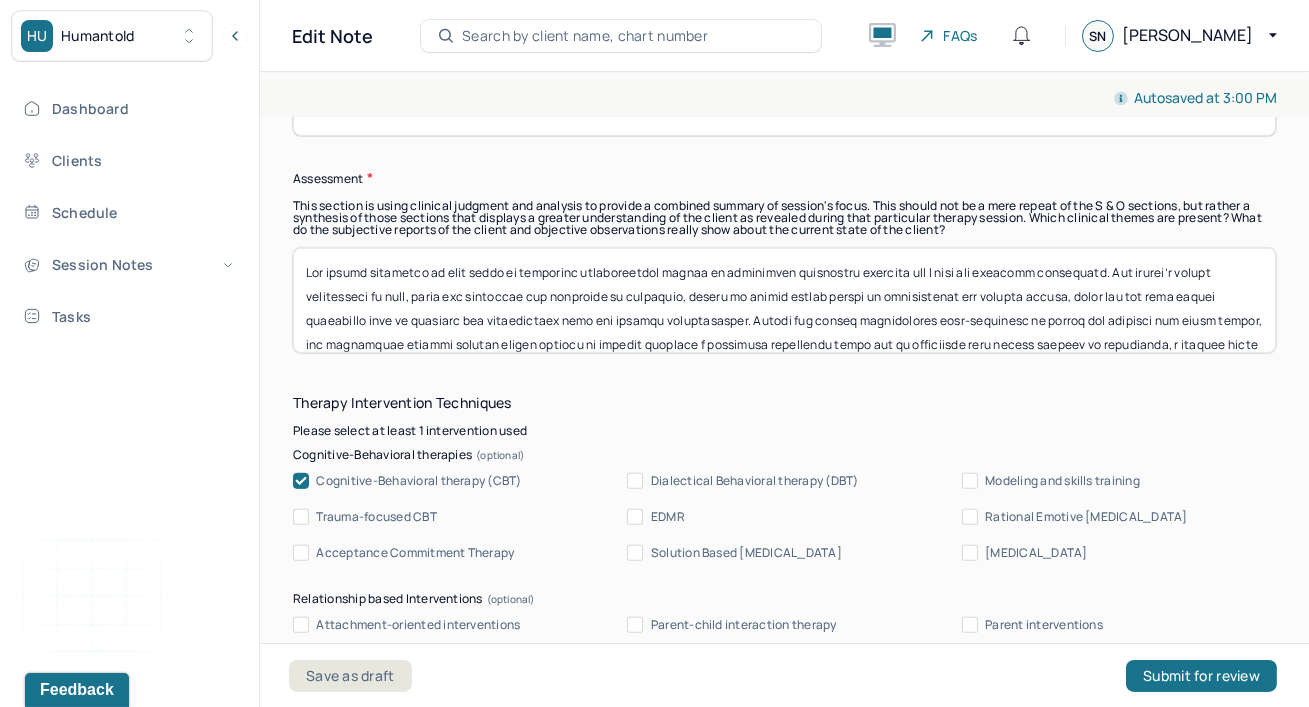 scroll, scrollTop: 1854, scrollLeft: 0, axis: vertical 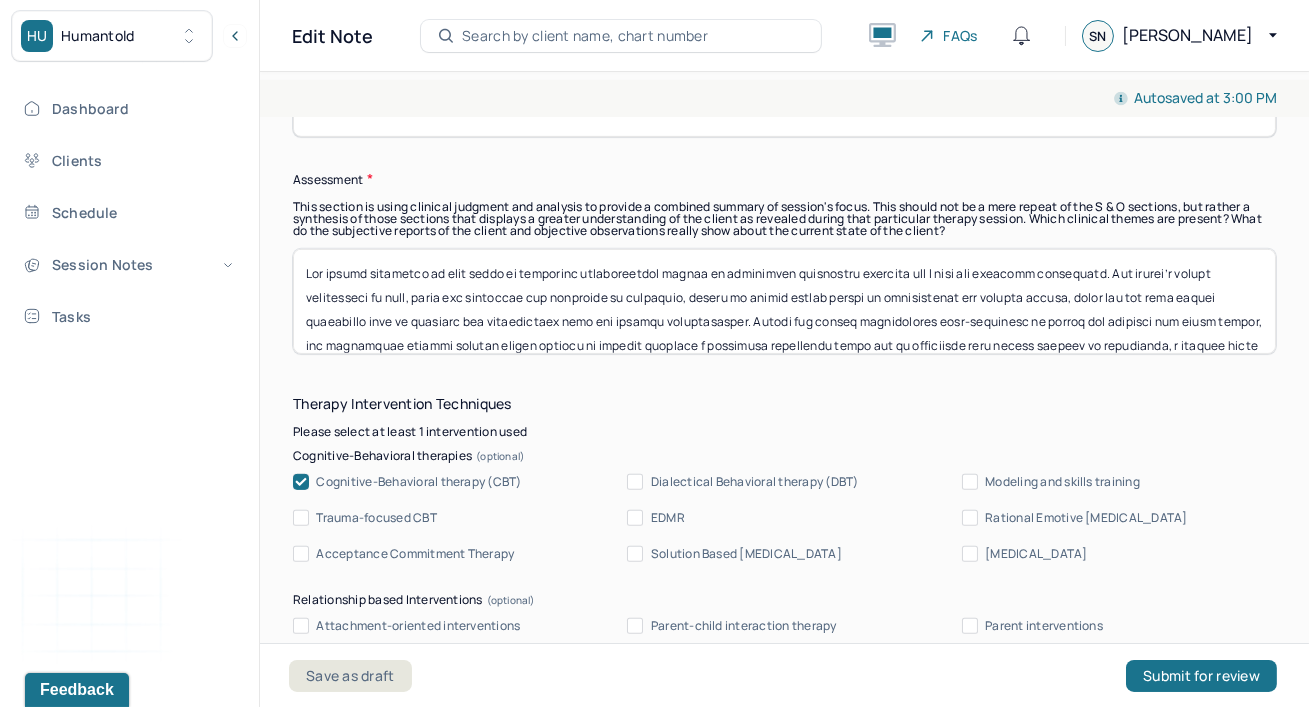 click at bounding box center [784, 301] 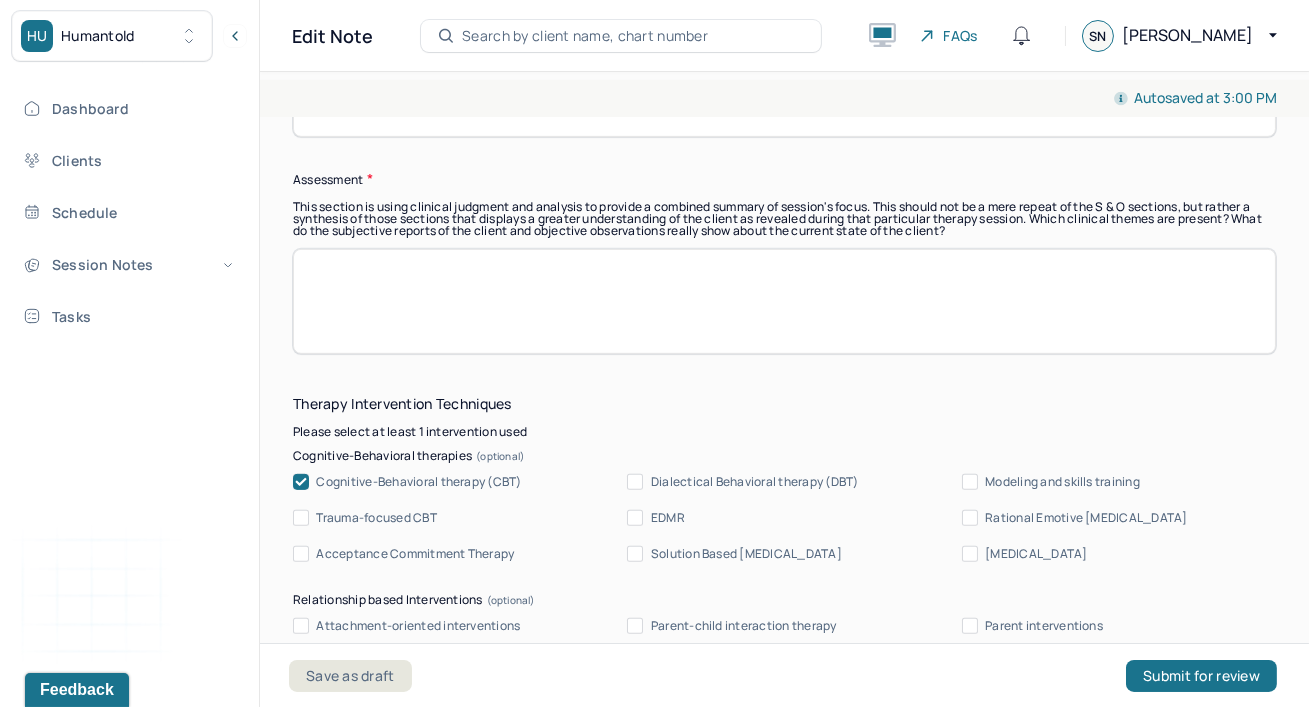 type 